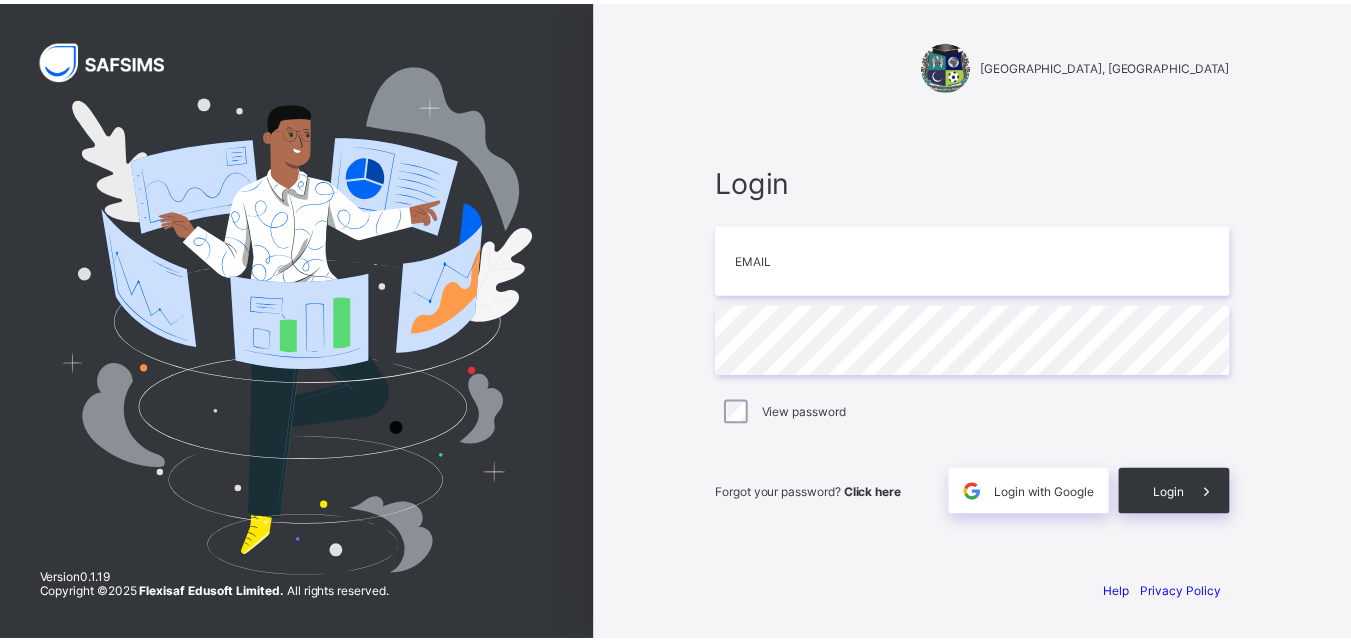 scroll, scrollTop: 0, scrollLeft: 0, axis: both 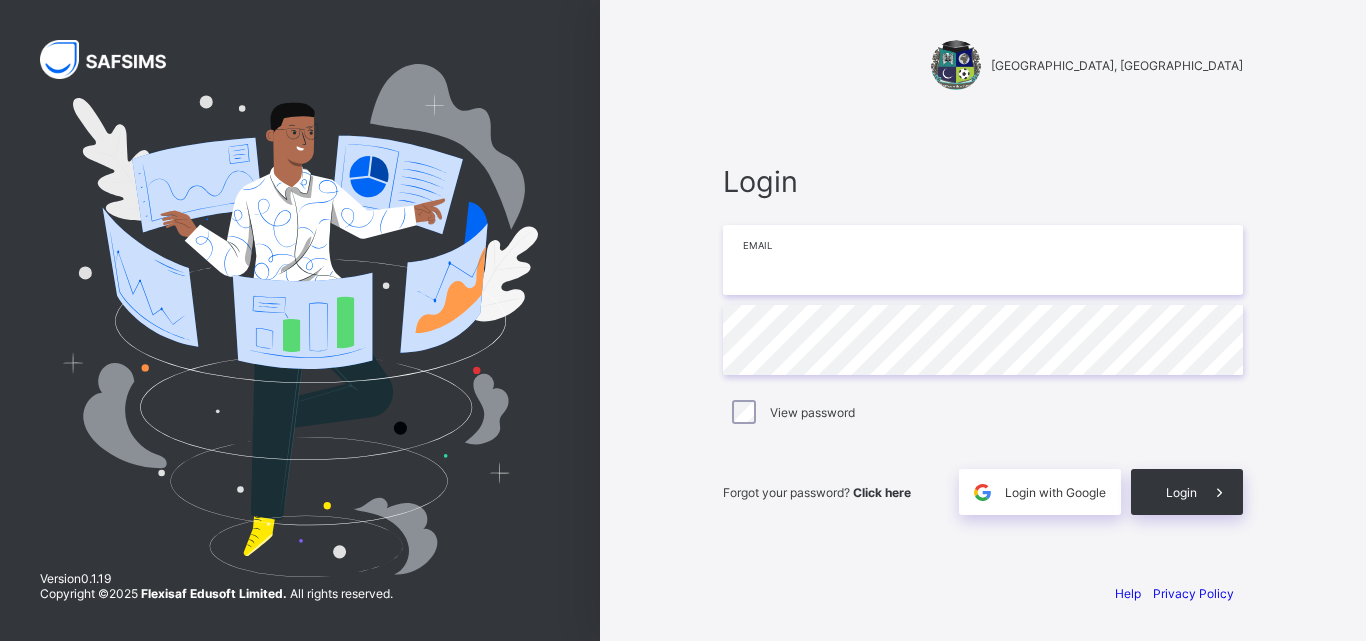 drag, startPoint x: 0, startPoint y: 0, endPoint x: 749, endPoint y: 273, distance: 797.20135 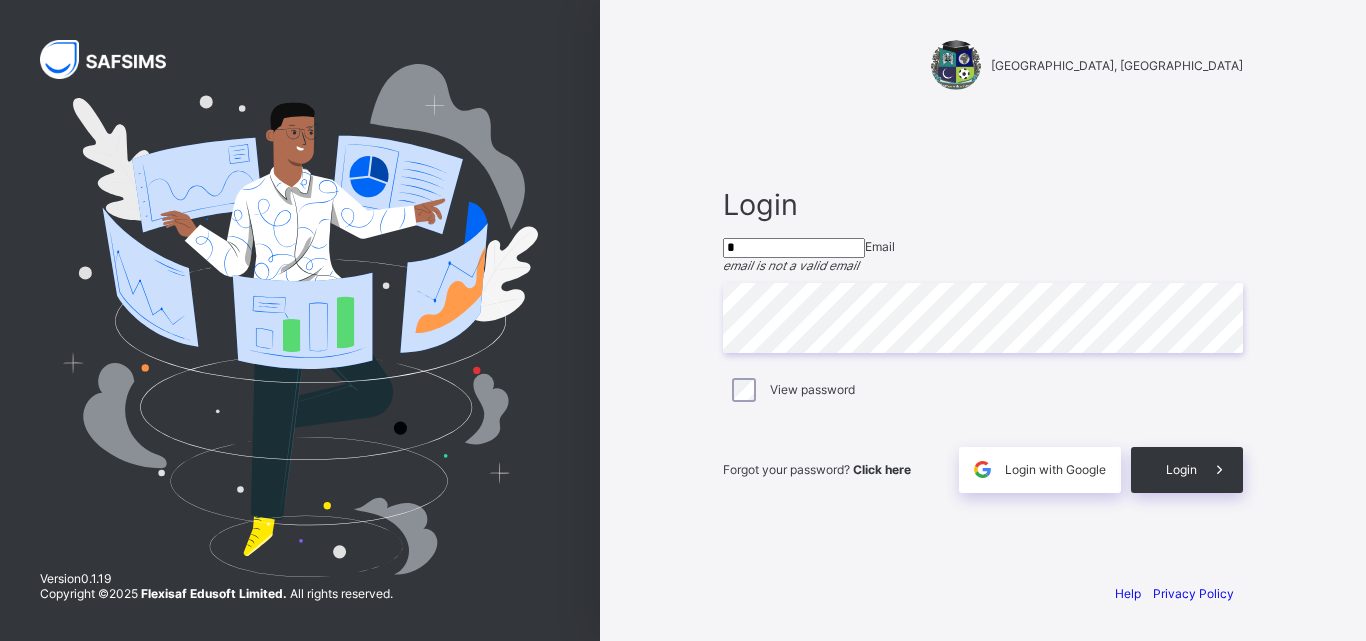type on "**********" 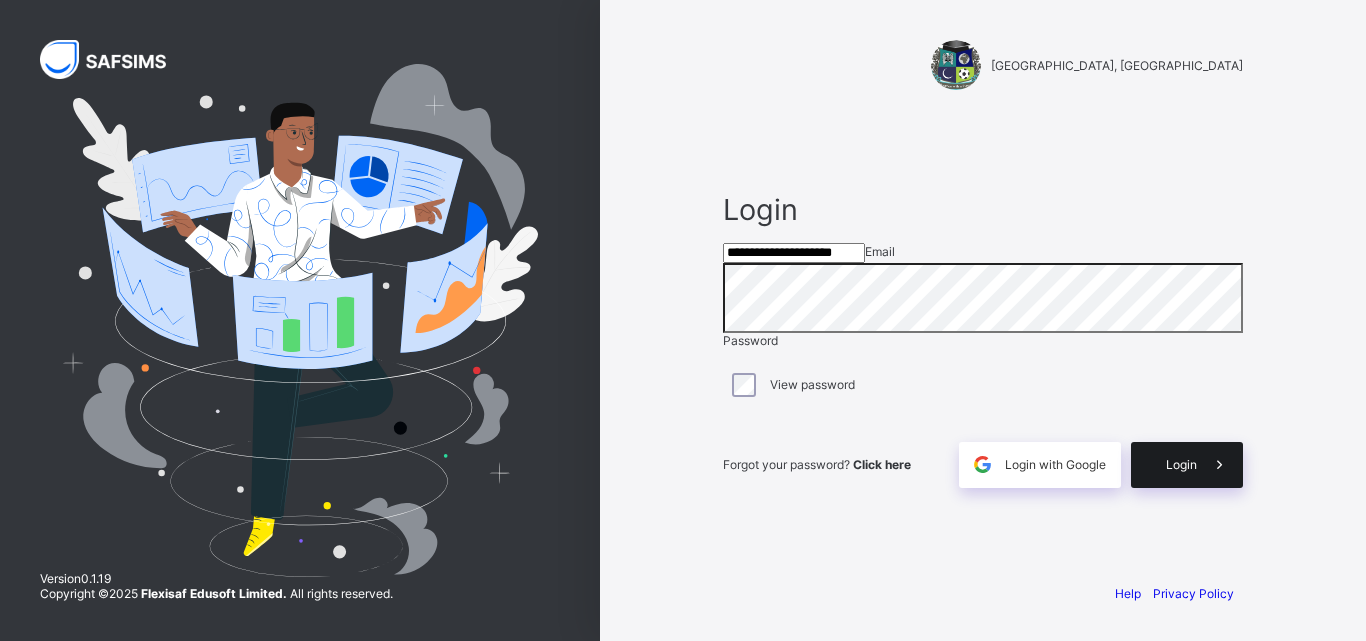 click on "Login" at bounding box center (1187, 465) 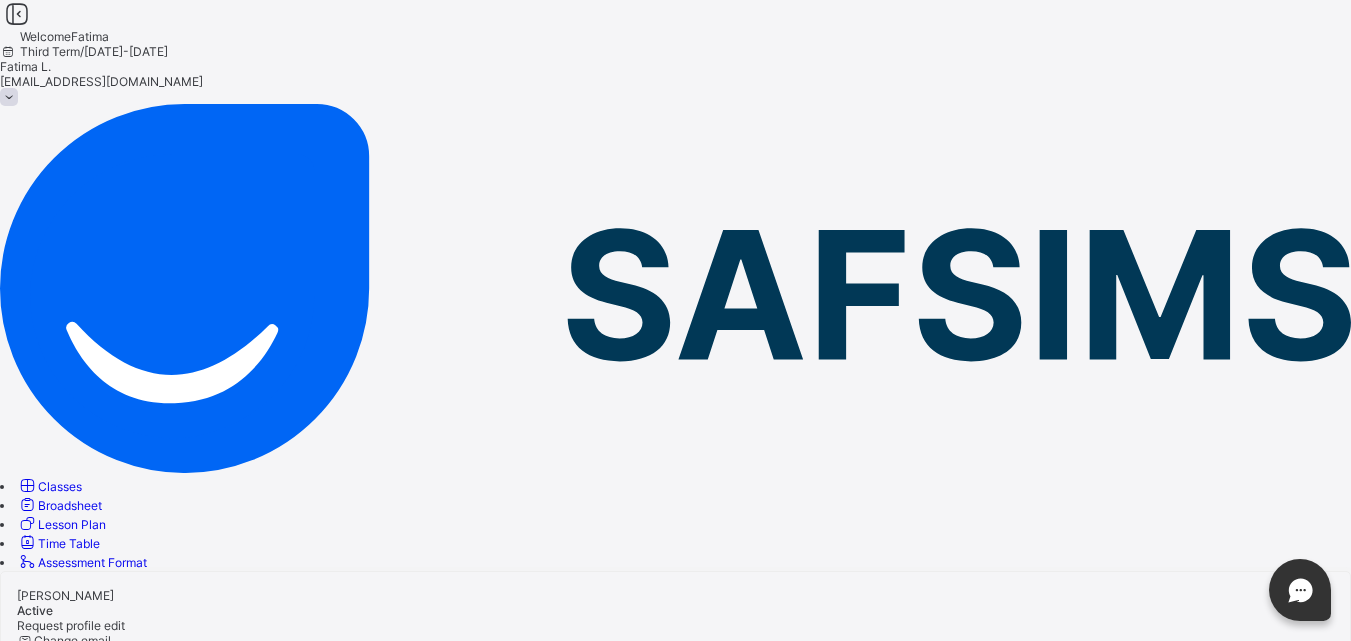click on "Classes" at bounding box center [60, 486] 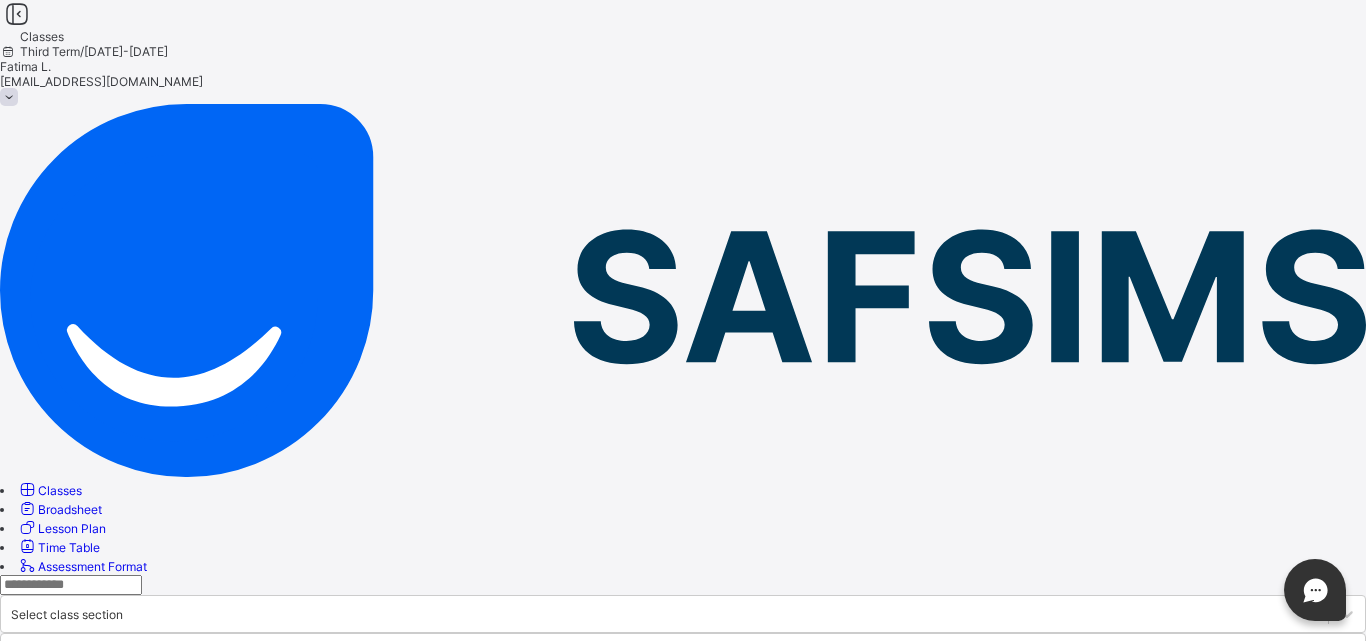 click on "PLAY GROUP" at bounding box center (129, 837) 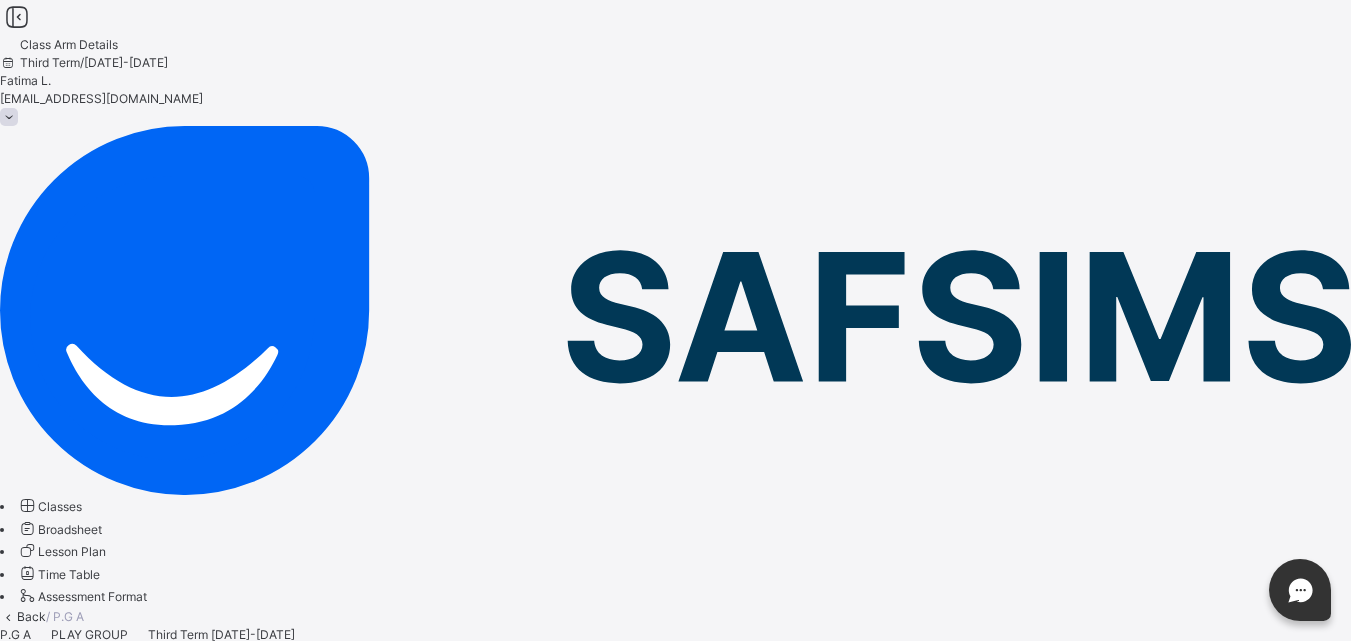 click on "Subjects" at bounding box center [24, 670] 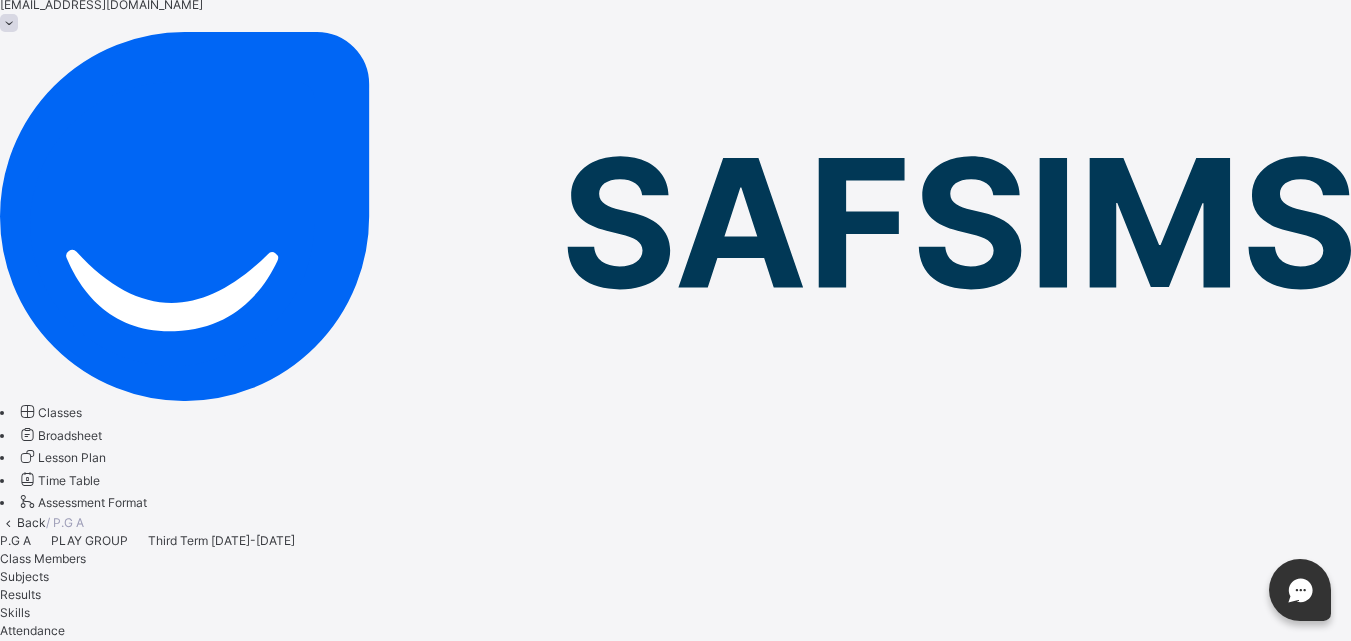 scroll, scrollTop: 300, scrollLeft: 0, axis: vertical 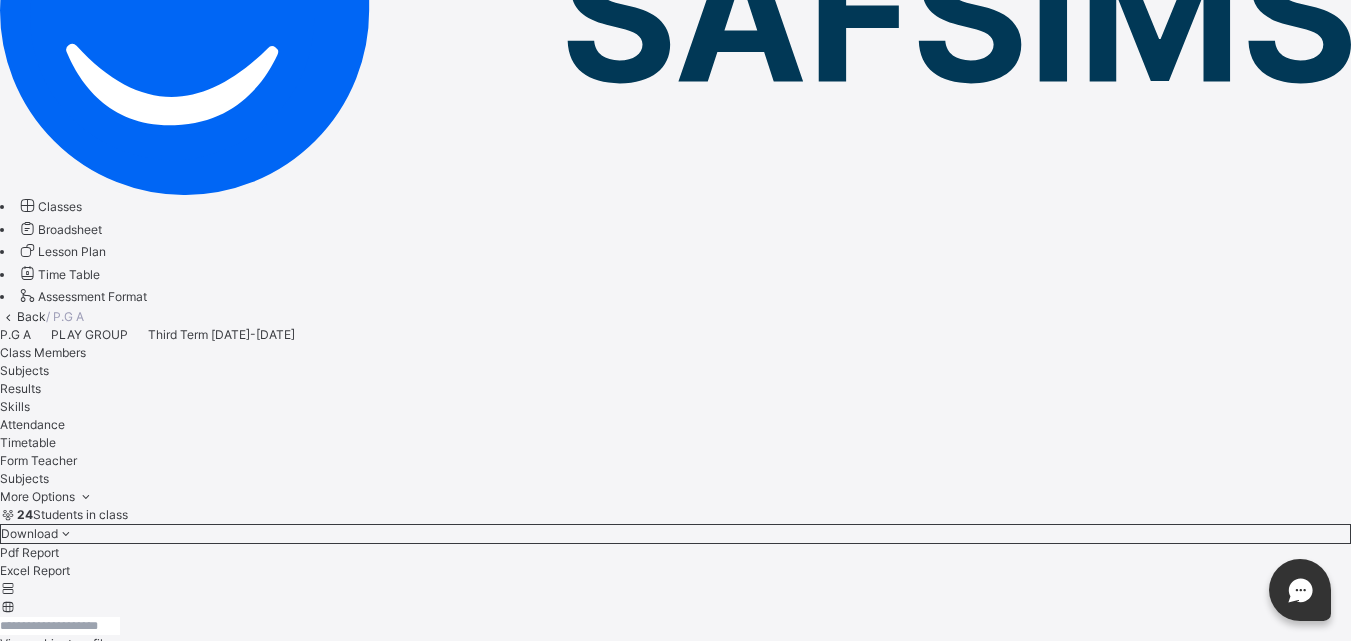 click on "Take Attendance" at bounding box center (785, 2662) 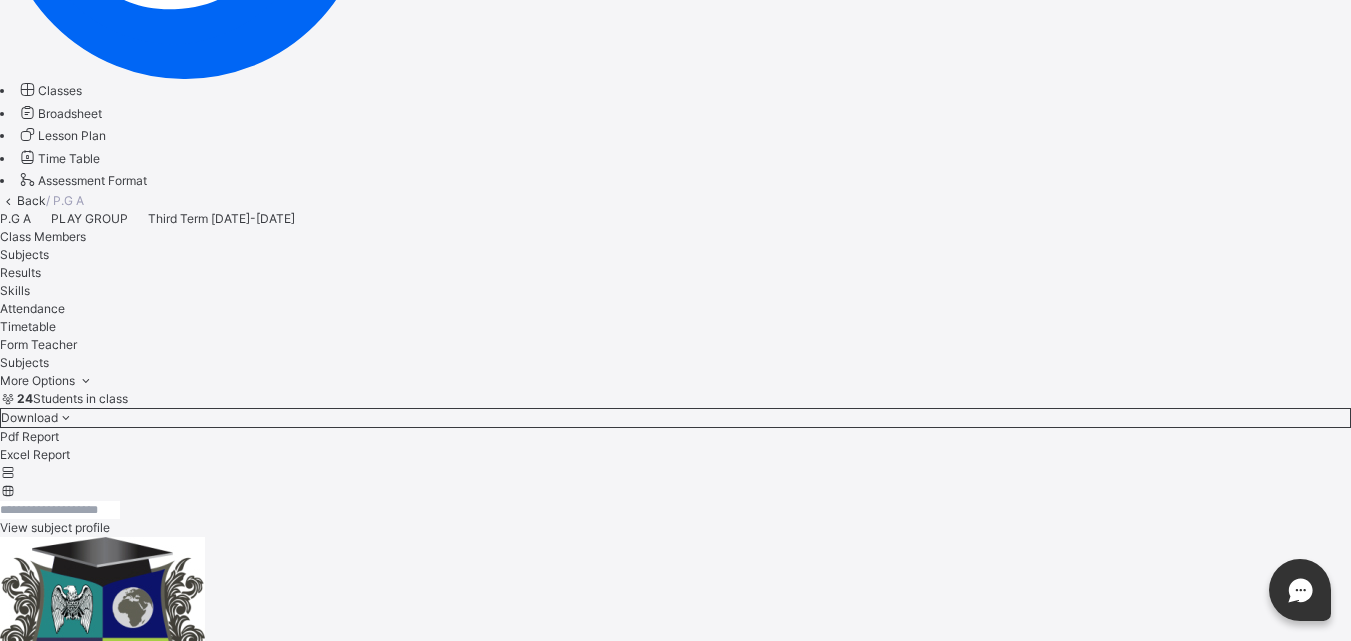 scroll, scrollTop: 500, scrollLeft: 0, axis: vertical 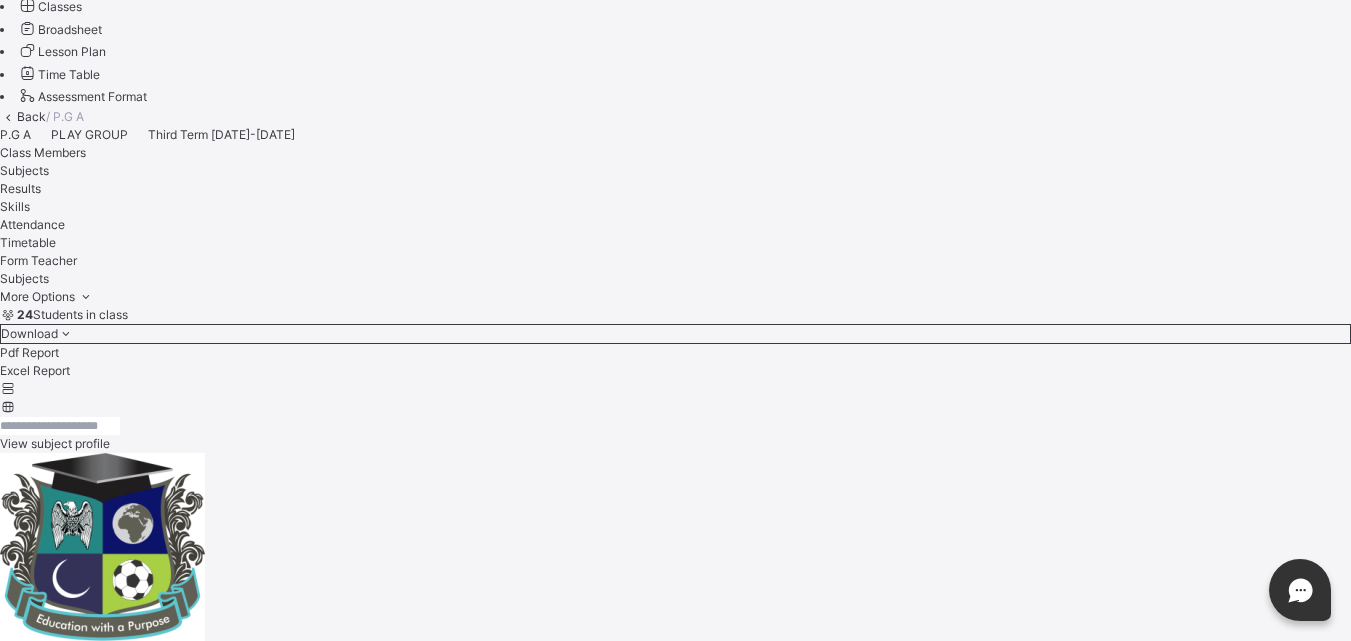 type on "*" 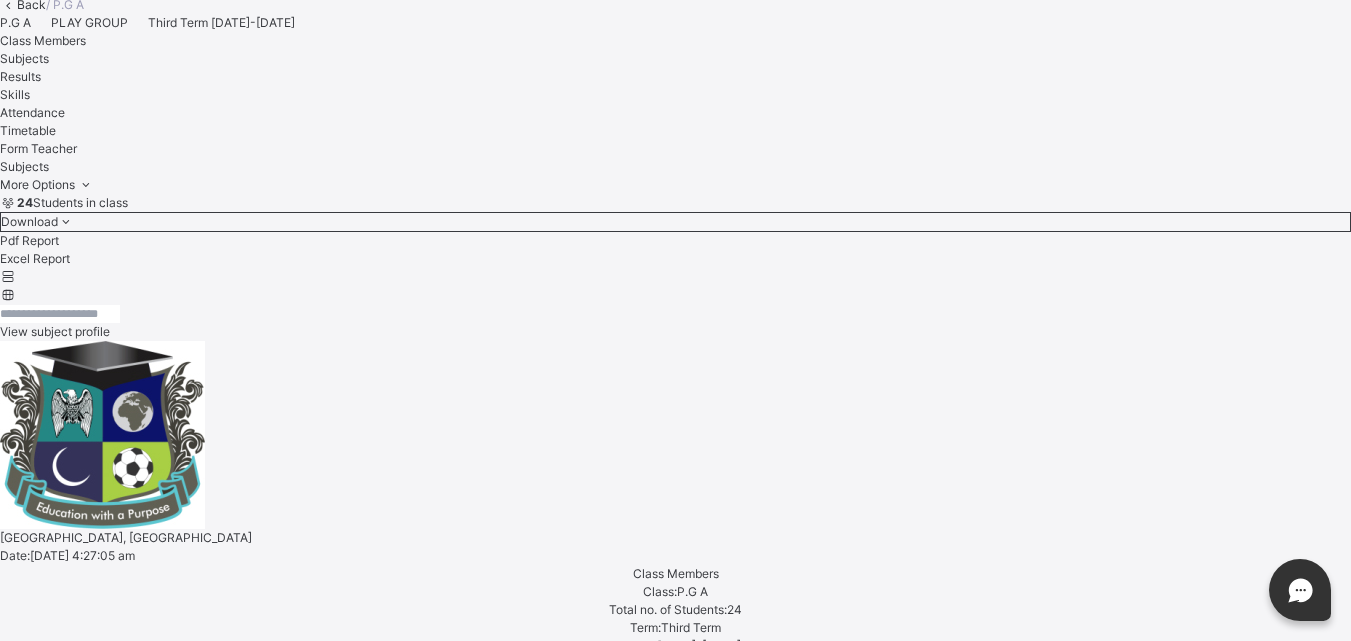 scroll, scrollTop: 900, scrollLeft: 0, axis: vertical 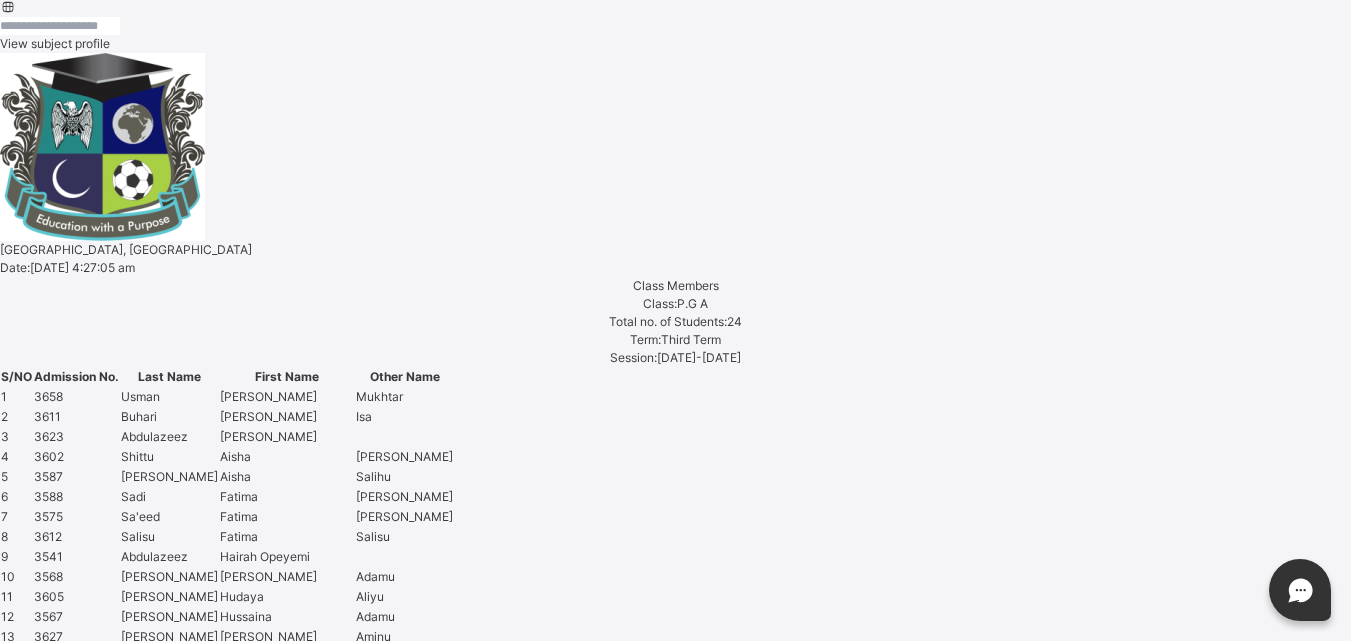 click on "Save Entries" at bounding box center (55, 3076) 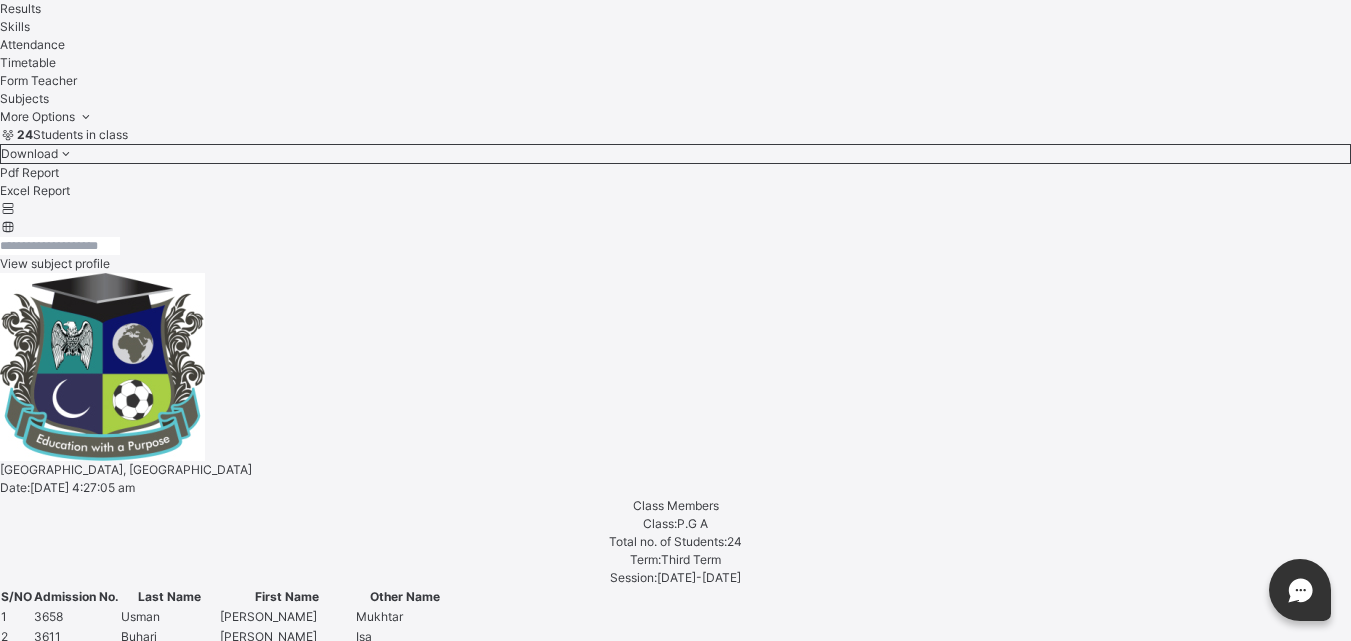 scroll, scrollTop: 600, scrollLeft: 0, axis: vertical 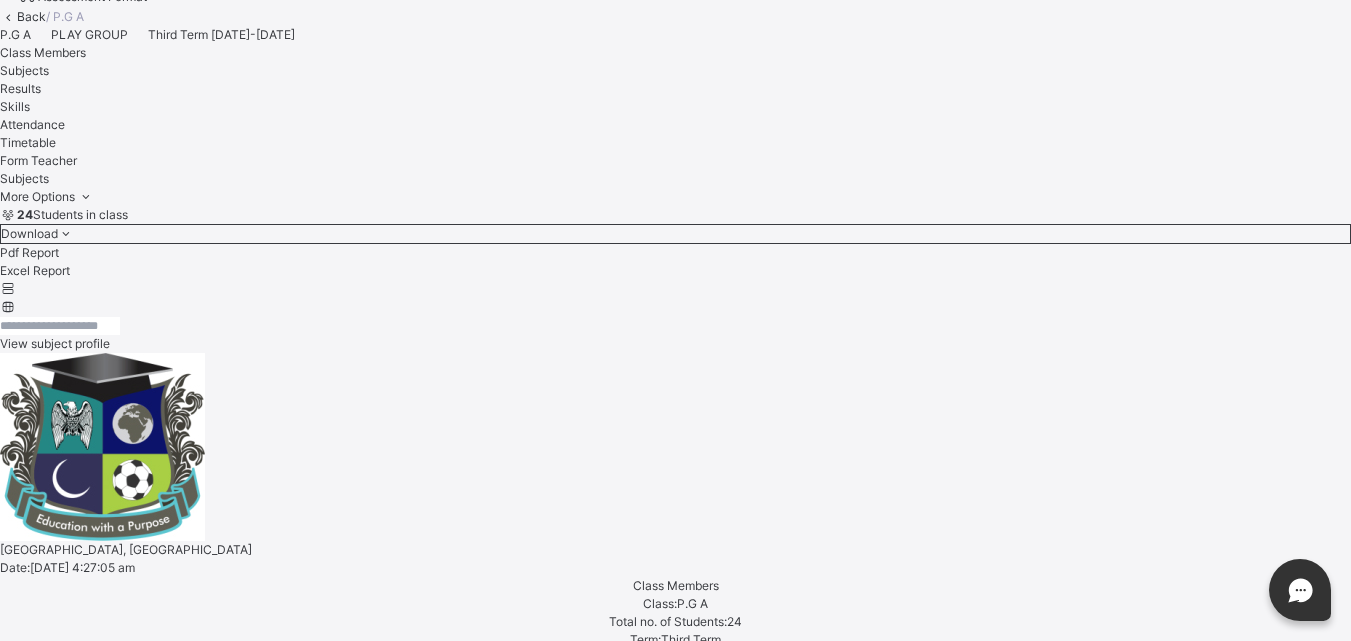 click on "Classes" at bounding box center [60, -94] 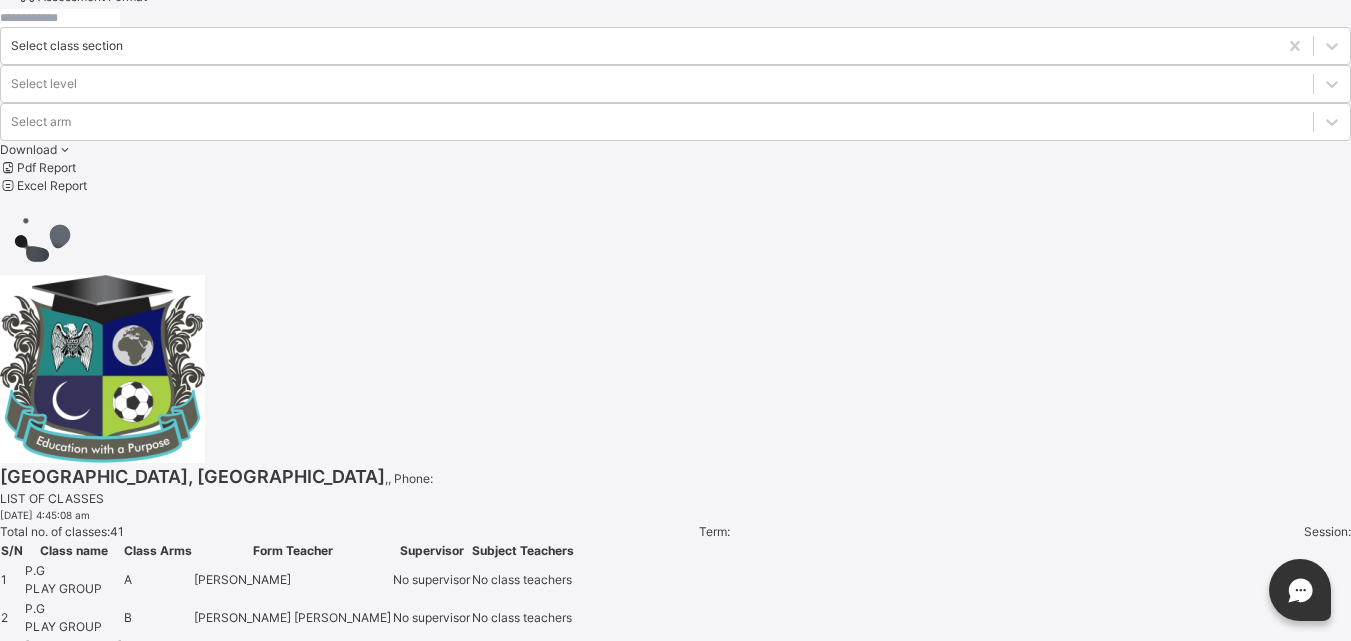 scroll, scrollTop: 0, scrollLeft: 0, axis: both 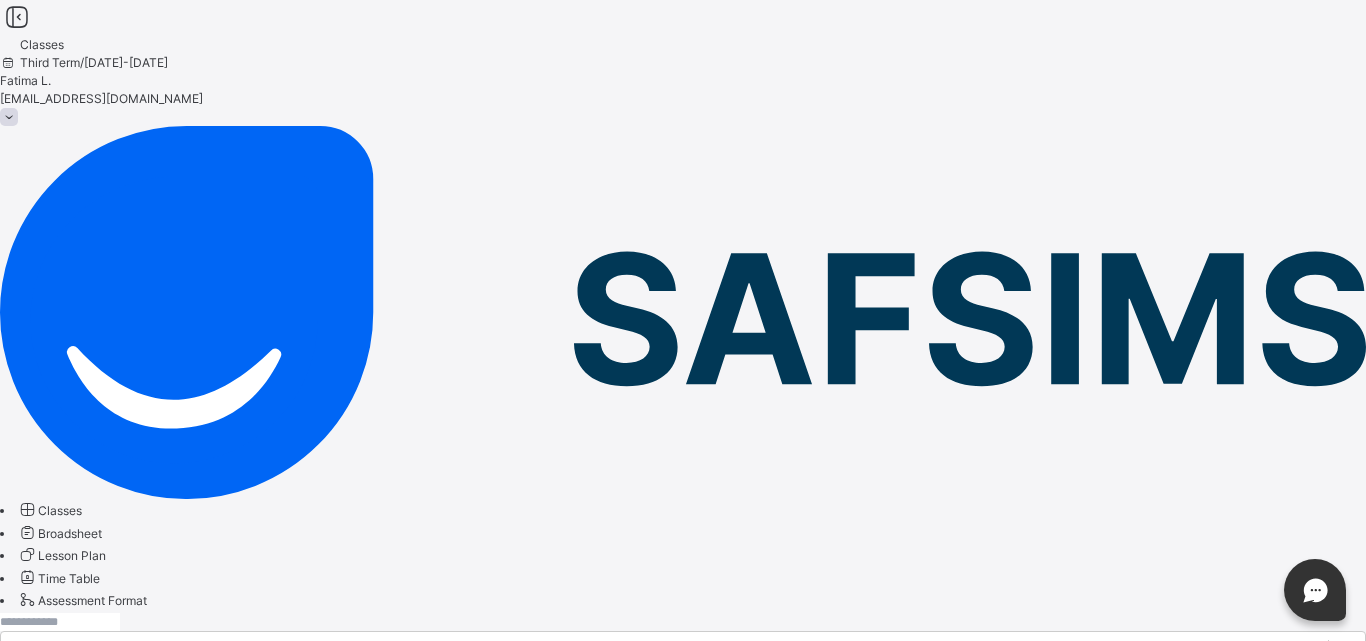 click on "P.G    B" at bounding box center [68, 906] 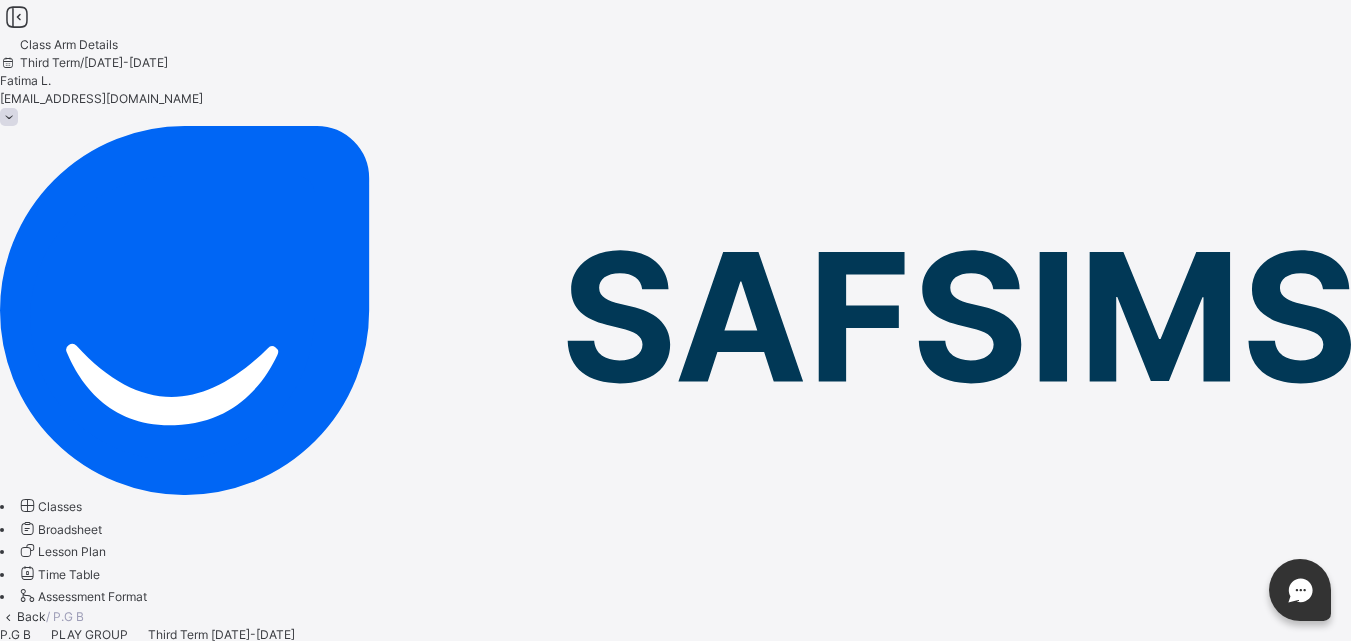 click on "Subjects" at bounding box center (24, 670) 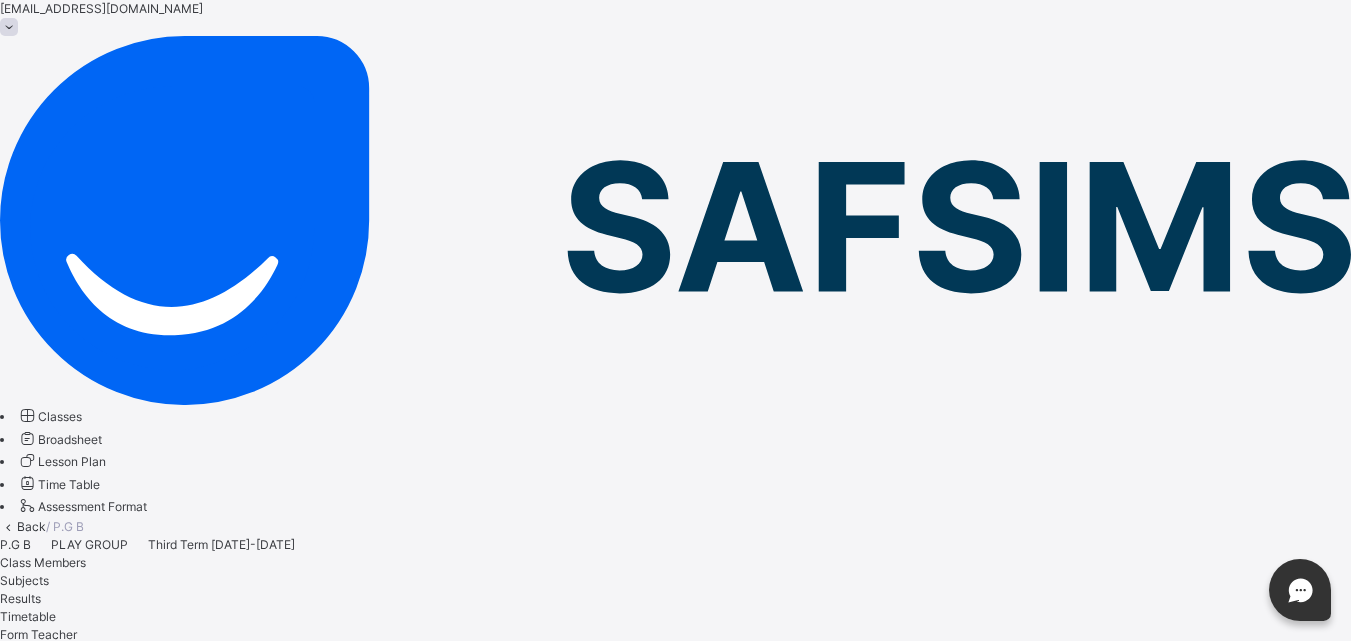 scroll, scrollTop: 300, scrollLeft: 0, axis: vertical 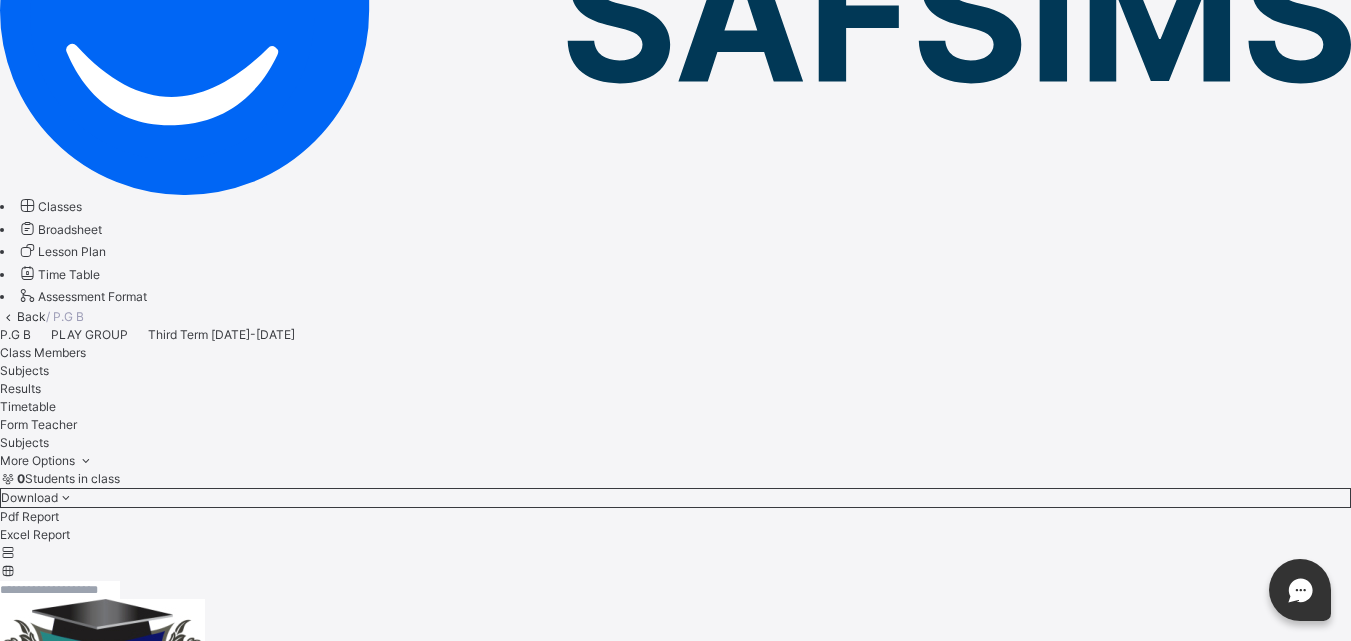 click on "Assess Students" at bounding box center (738, 2331) 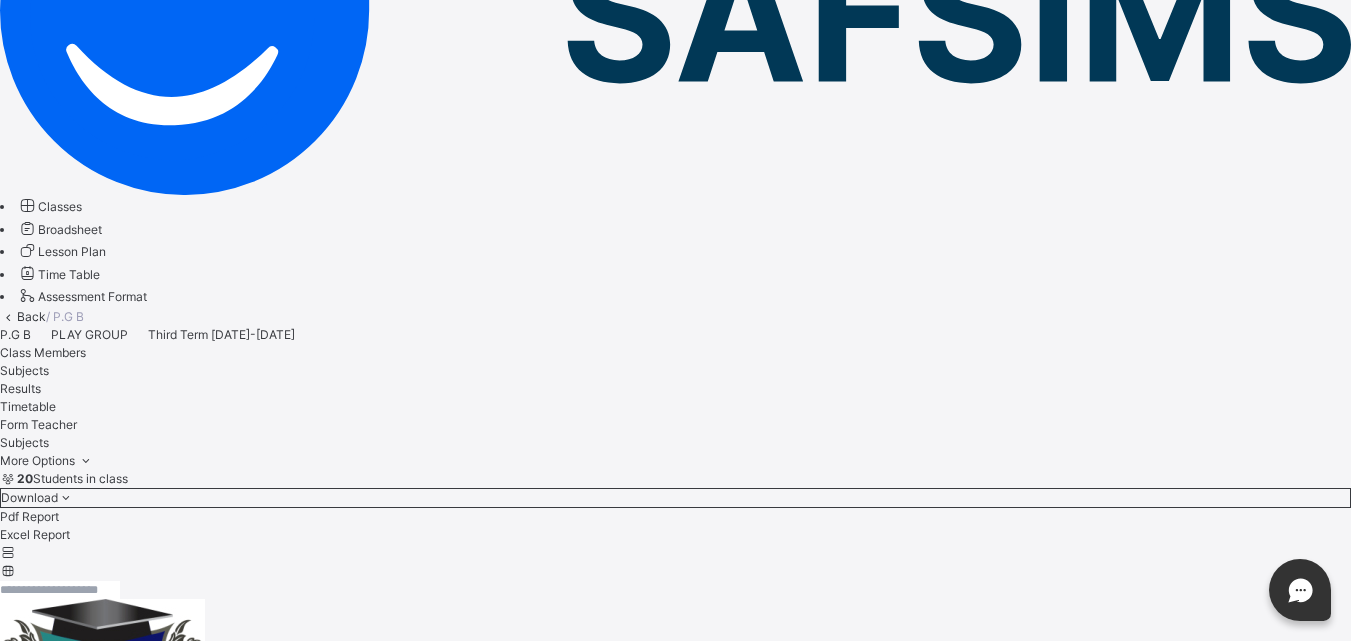 click at bounding box center (329, 3549) 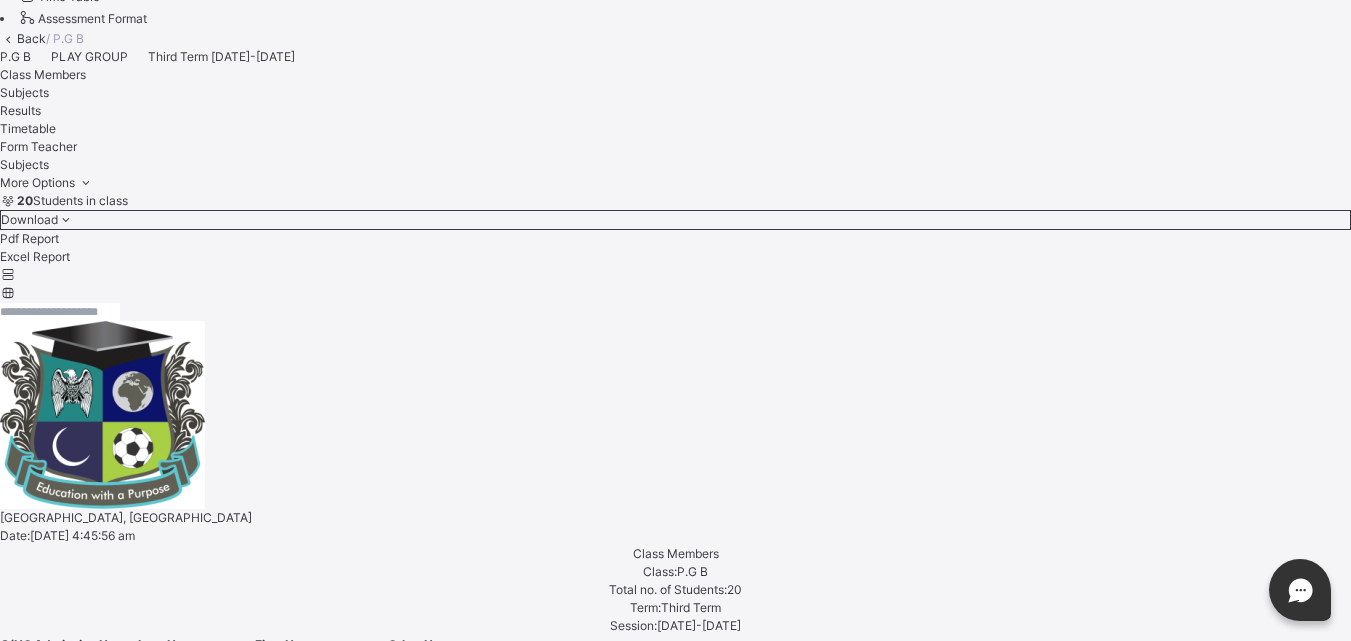 scroll, scrollTop: 700, scrollLeft: 0, axis: vertical 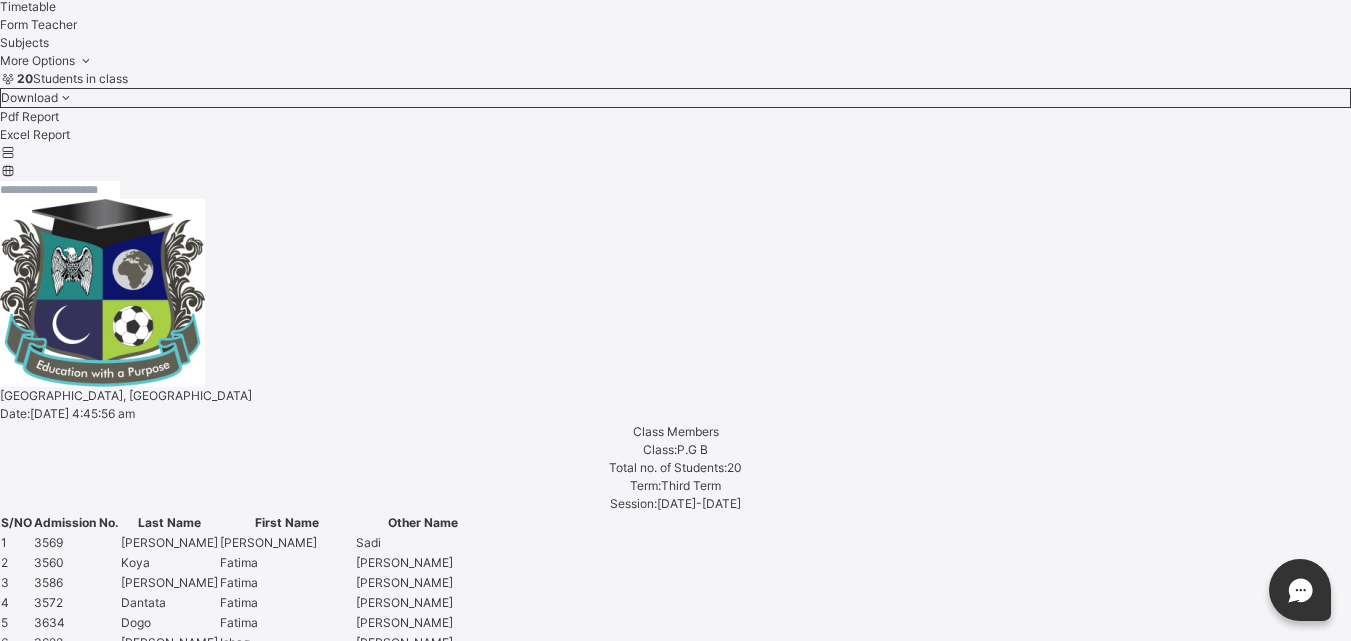 click 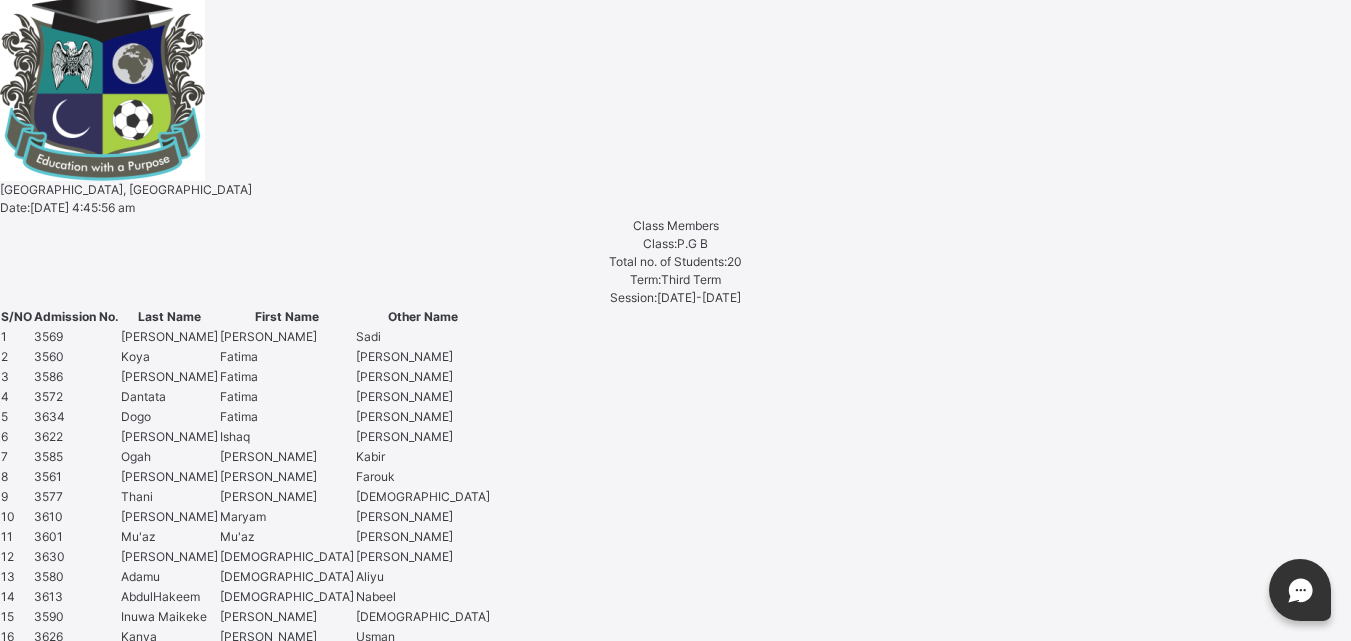 scroll, scrollTop: 926, scrollLeft: 0, axis: vertical 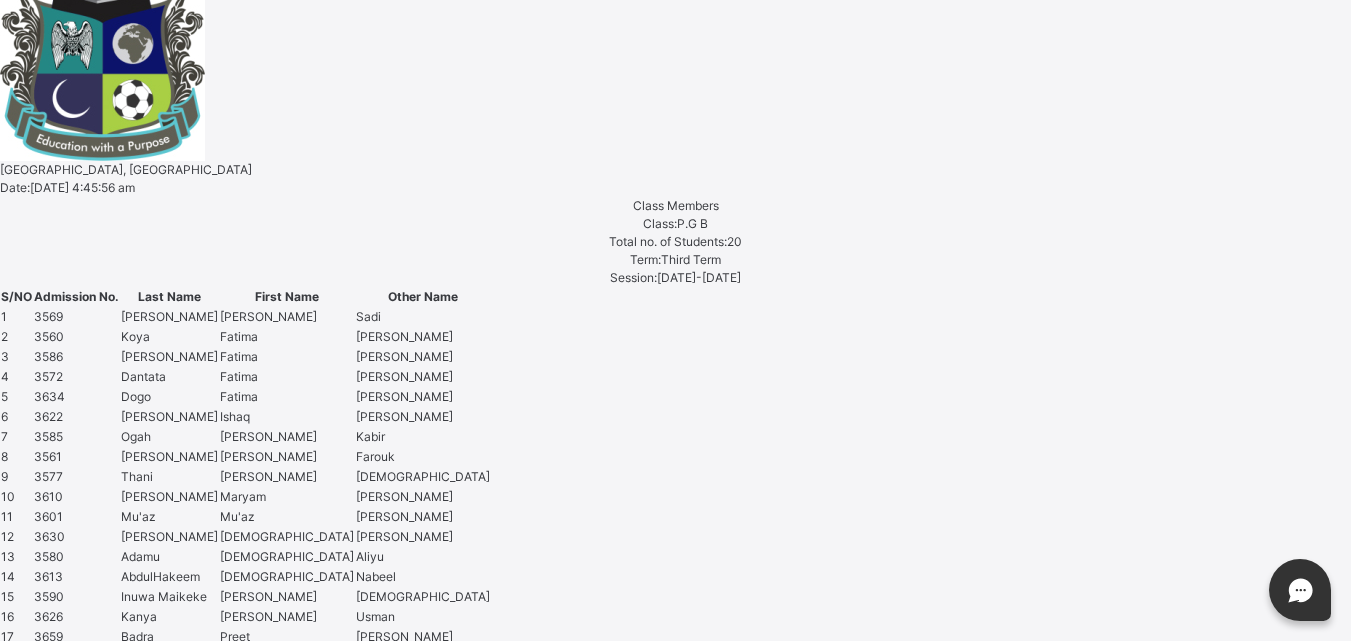 click on "Assess Students" at bounding box center [738, 2101] 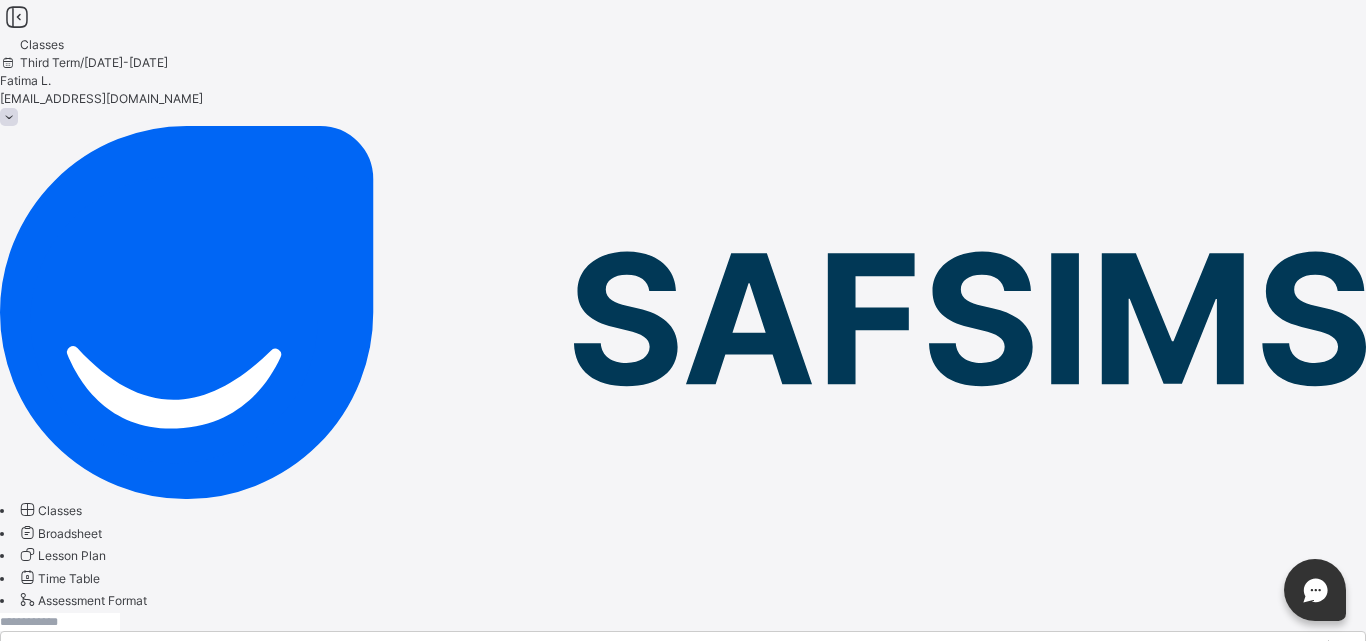 click on "P.G    A" at bounding box center [68, 847] 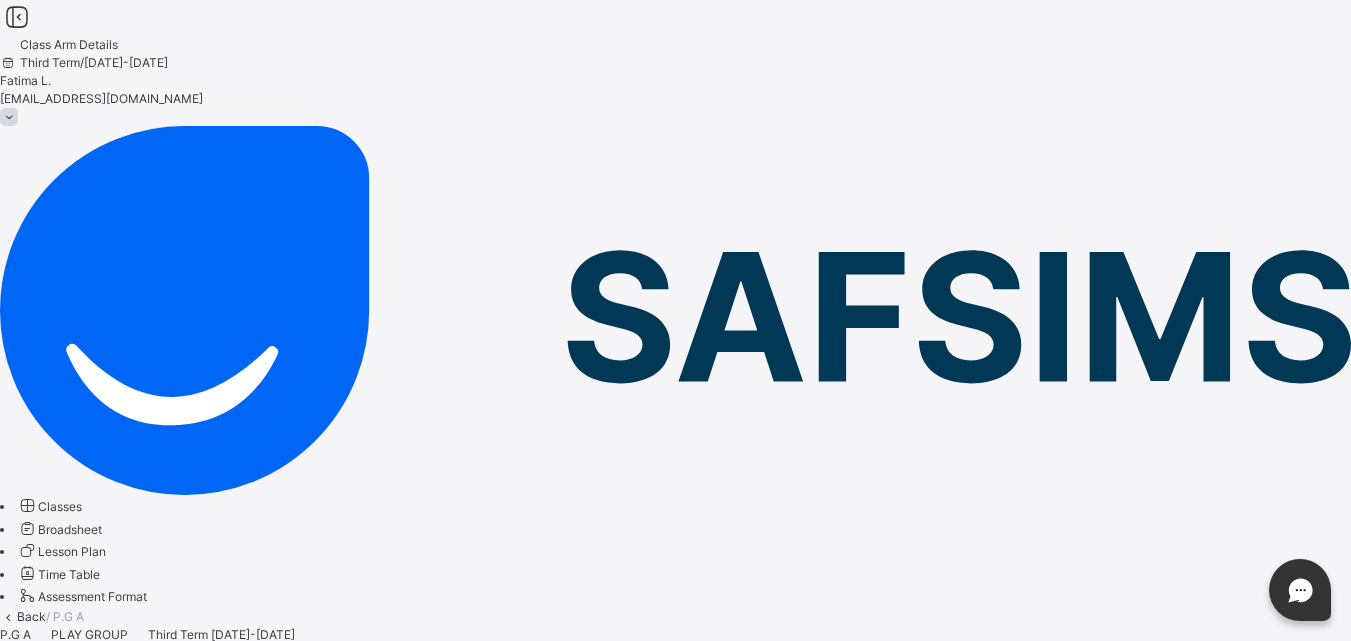 click on "Attendance" at bounding box center [675, 725] 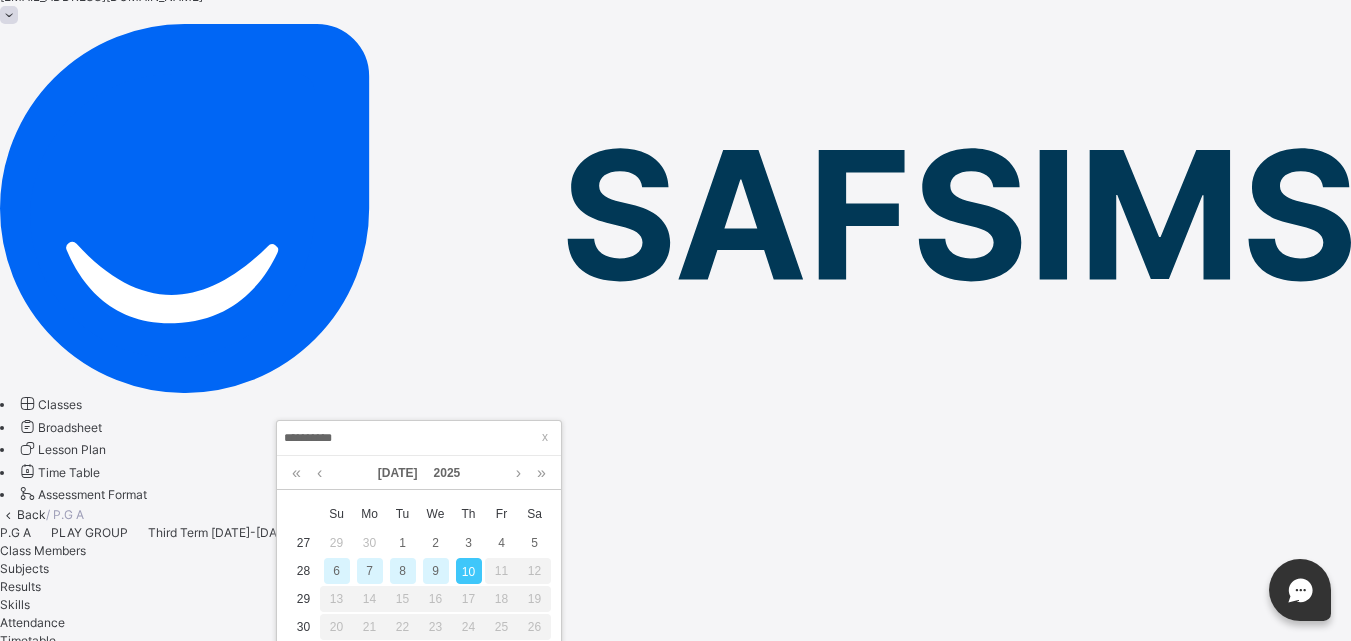 scroll, scrollTop: 200, scrollLeft: 0, axis: vertical 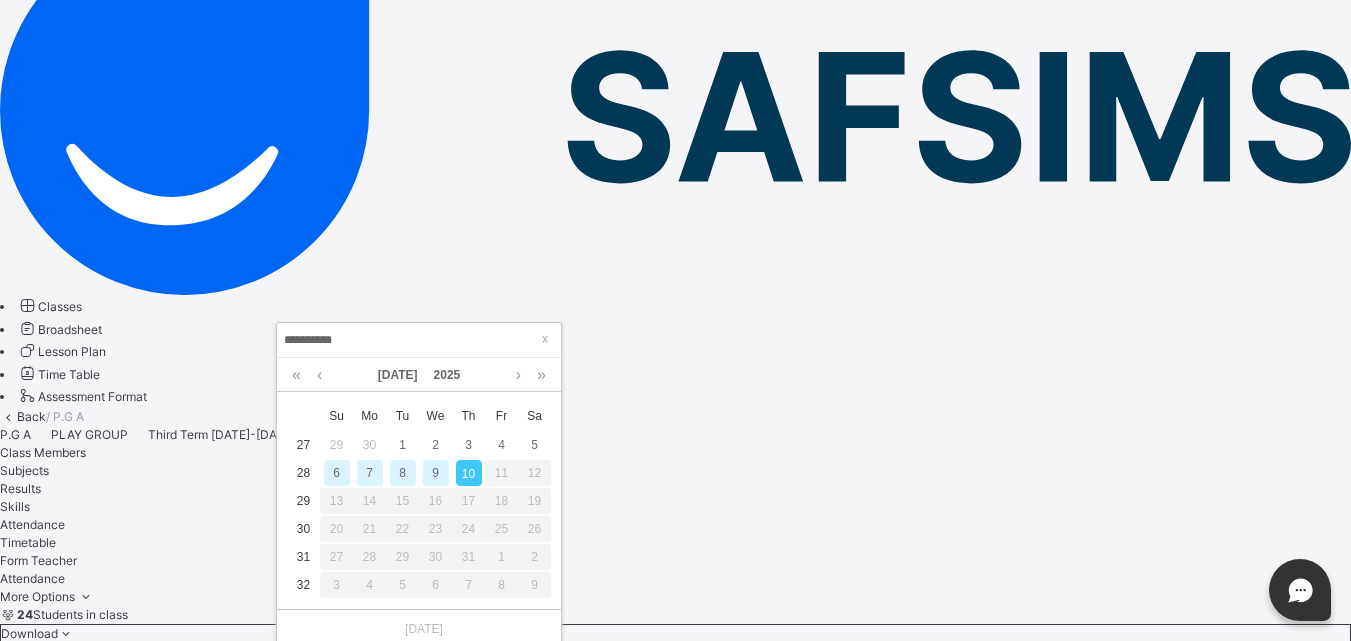 click on "9" at bounding box center [436, 473] 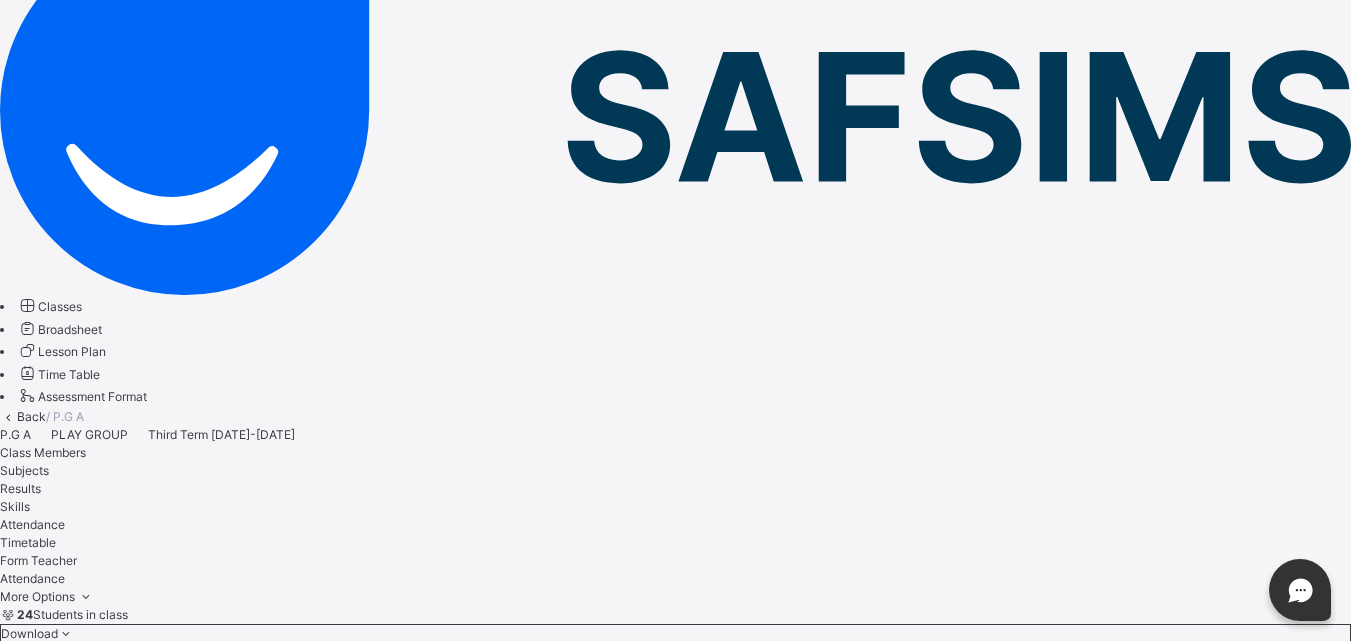 click on "Save" at bounding box center (14, 7220) 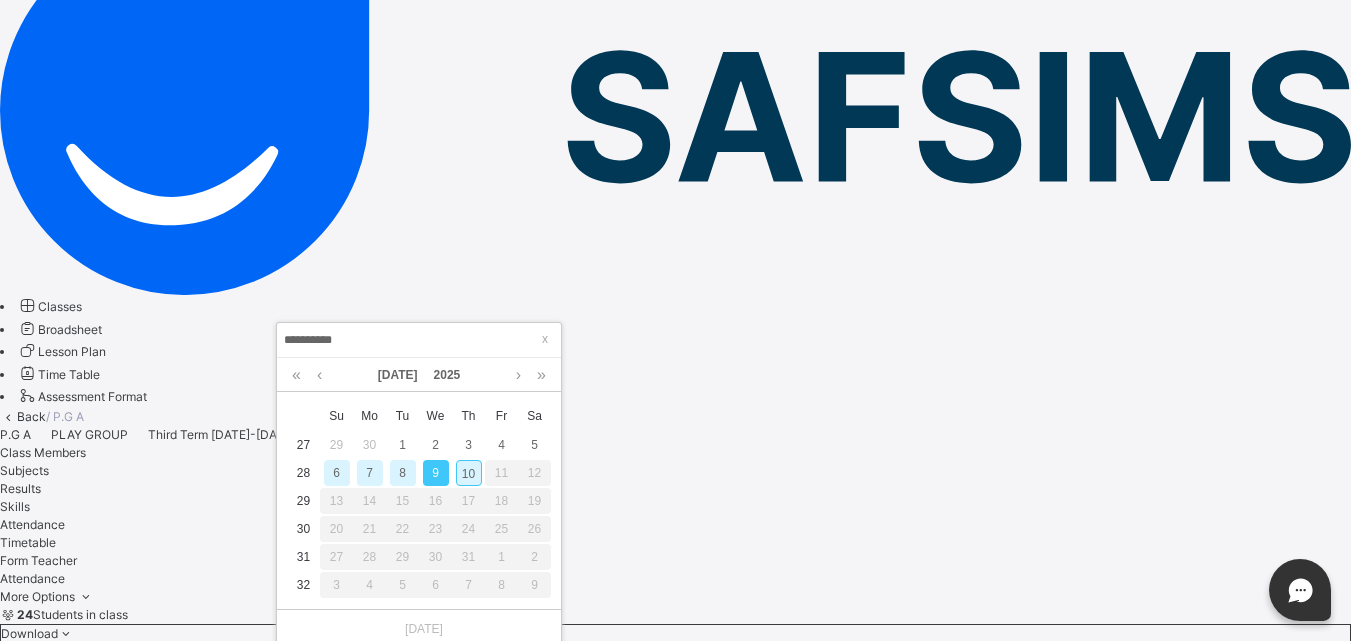click on "8" at bounding box center (403, 473) 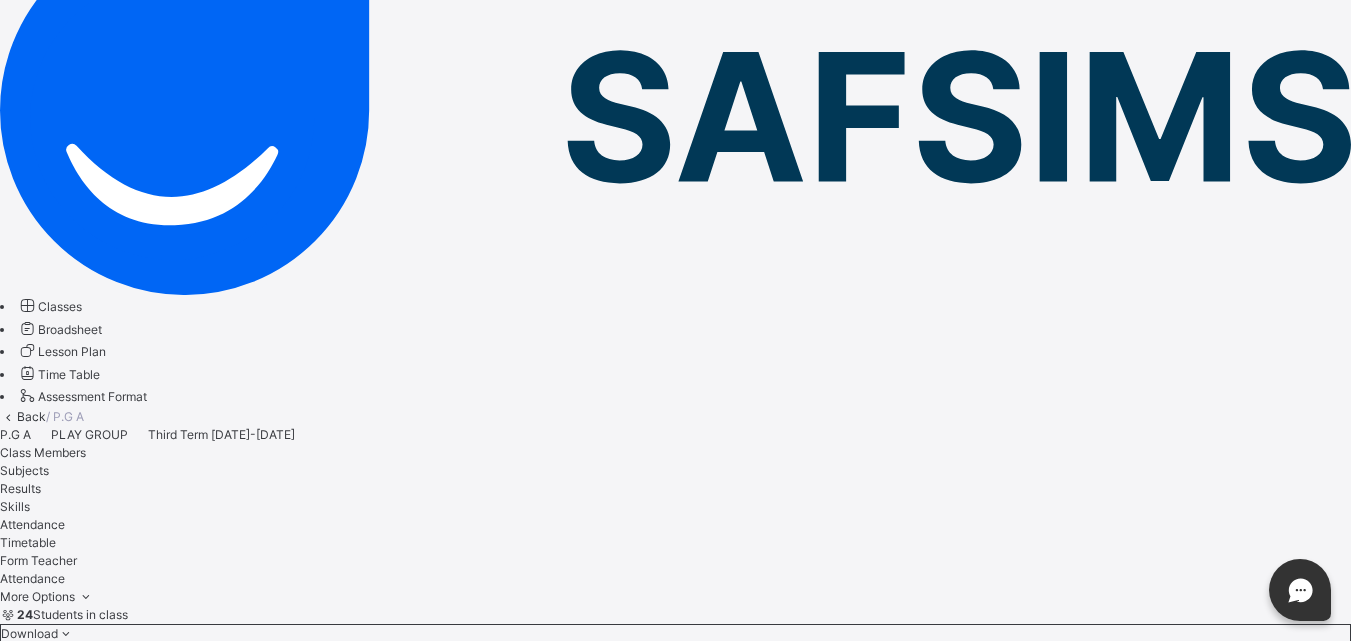 click on "Save" at bounding box center [14, 7220] 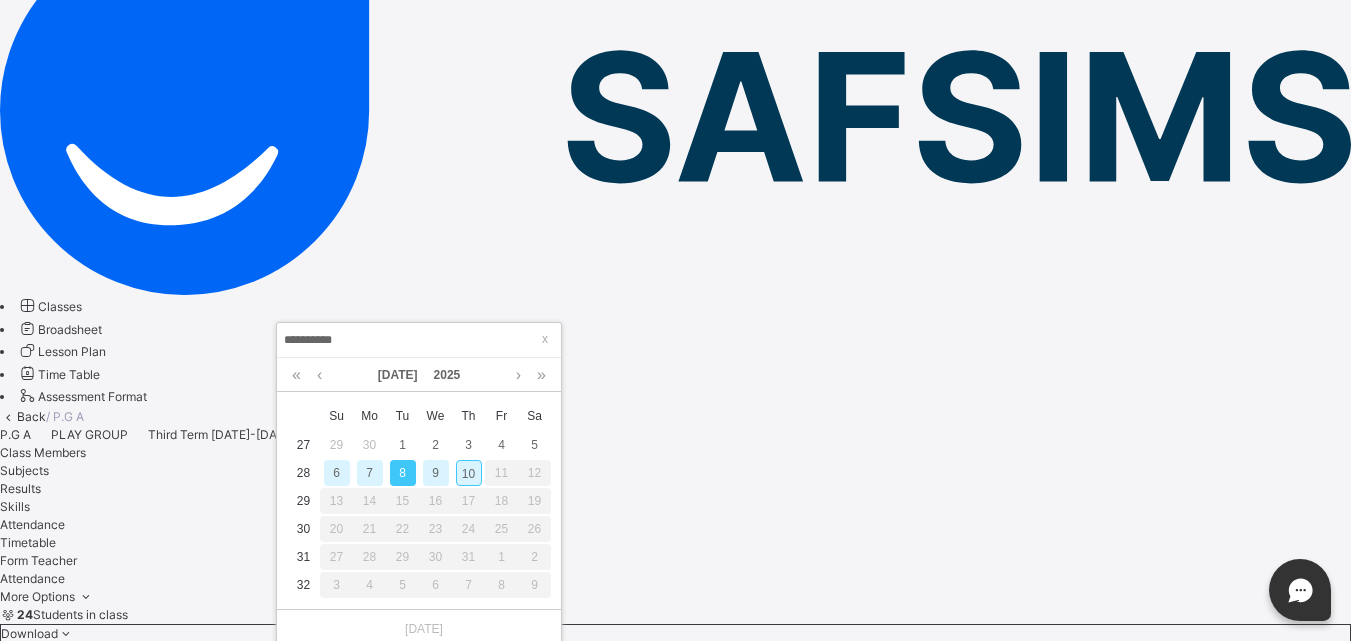 click on "7" at bounding box center [370, 473] 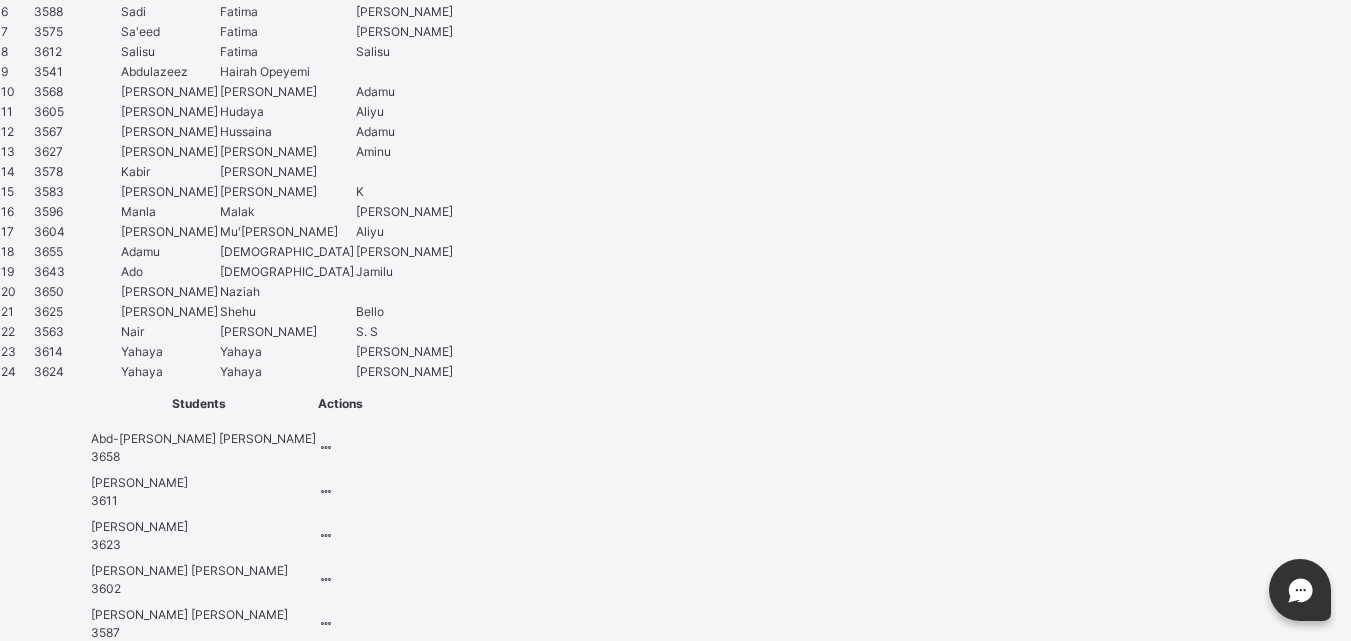 scroll, scrollTop: 1400, scrollLeft: 0, axis: vertical 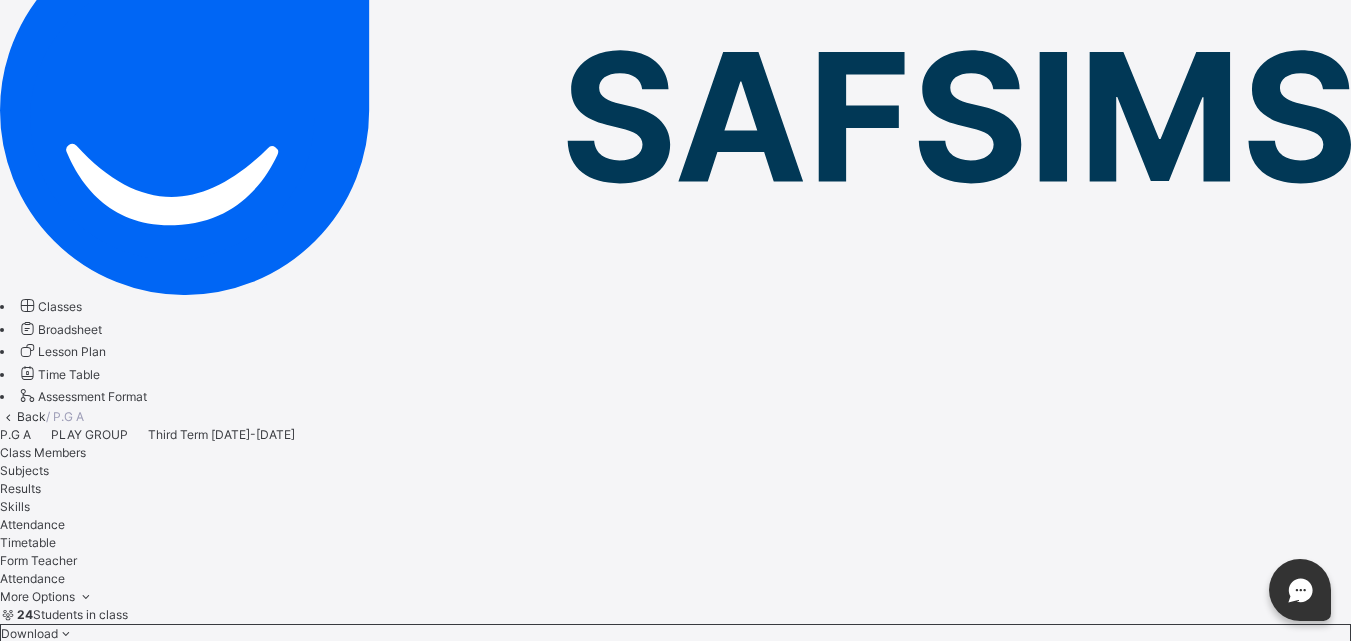 click on "Save" at bounding box center (14, 7220) 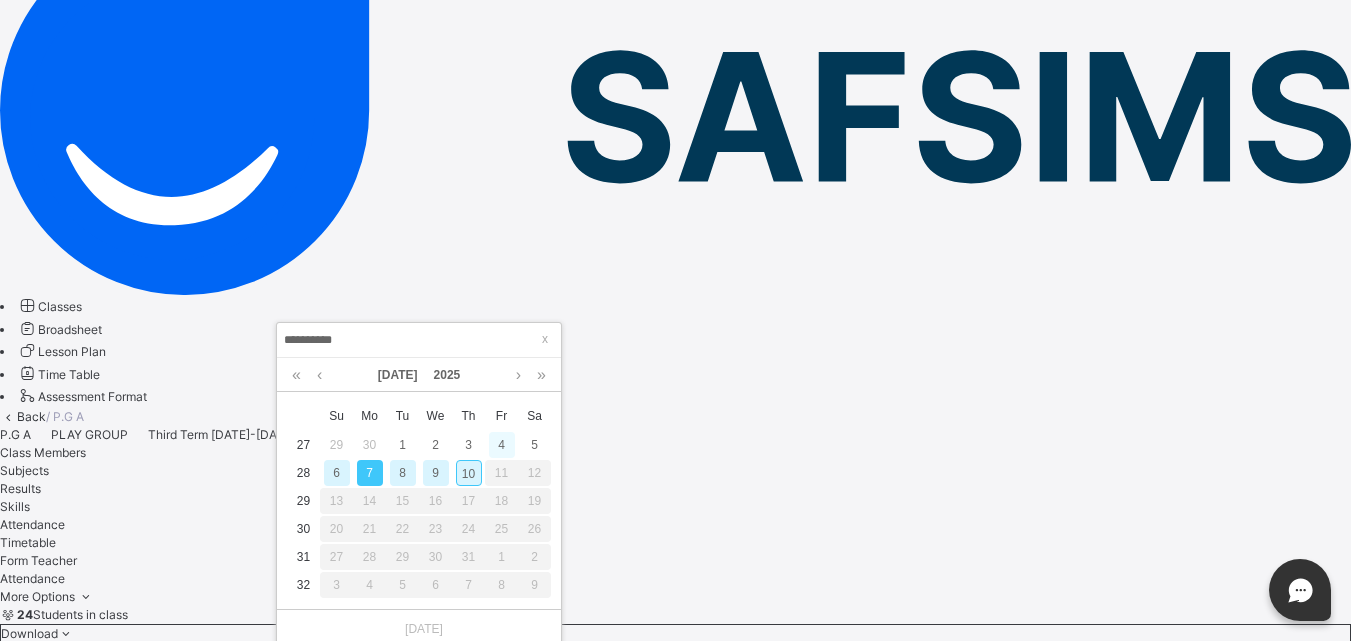 click on "4" at bounding box center (502, 445) 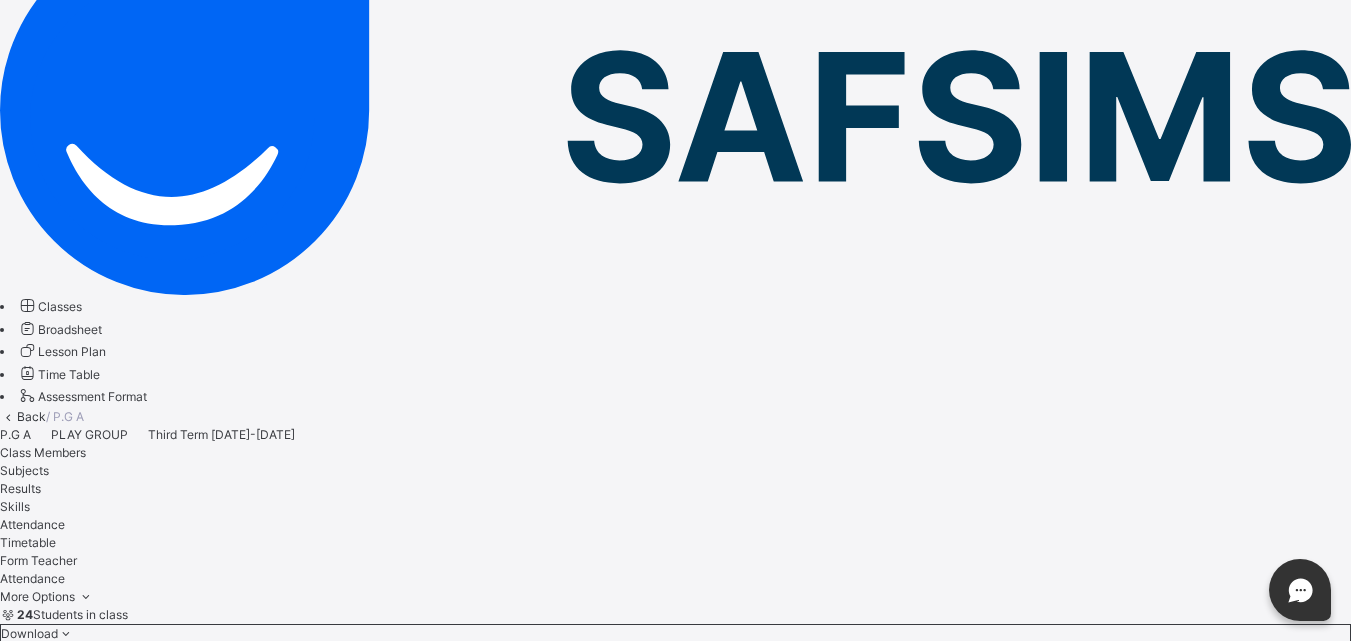 click on "Save" at bounding box center [14, 7220] 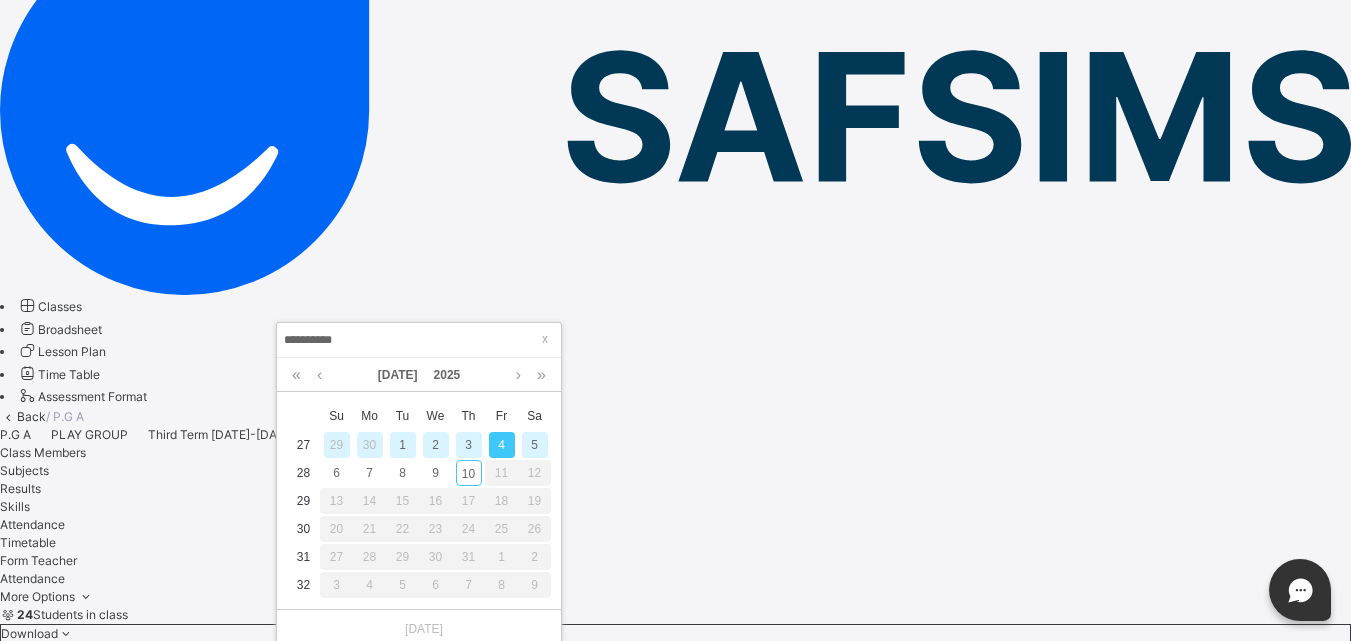 click on "3" at bounding box center (469, 445) 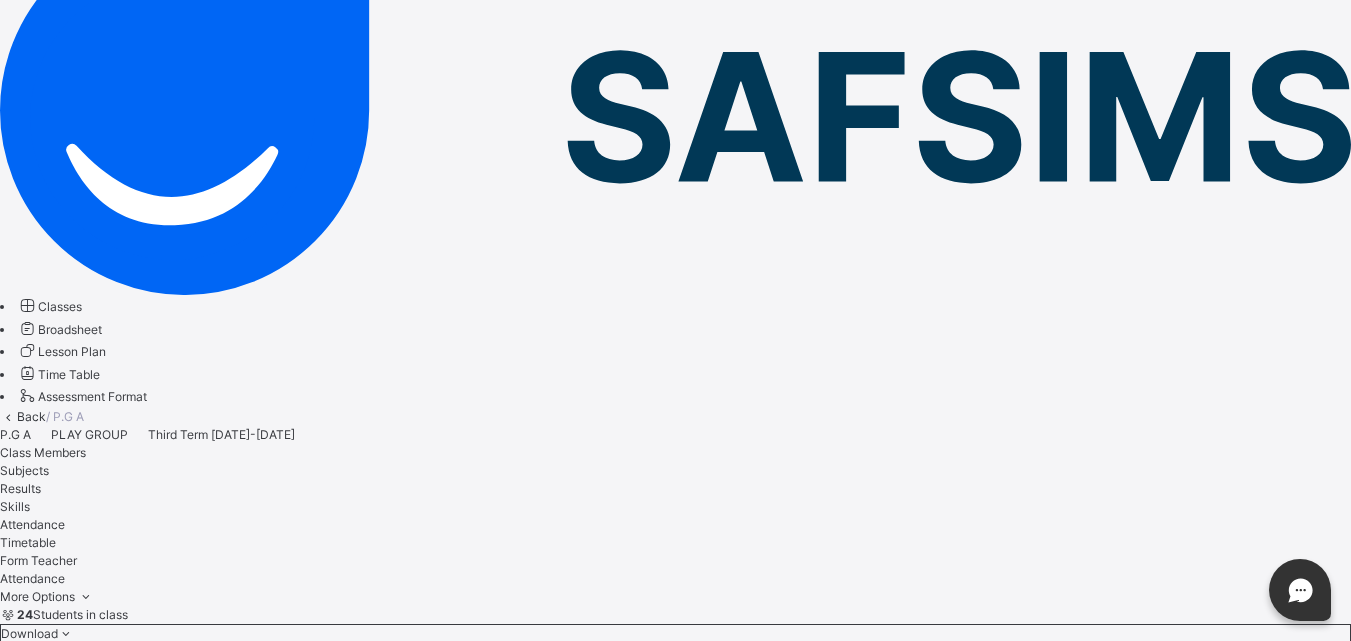 click on "Save" at bounding box center (14, 7220) 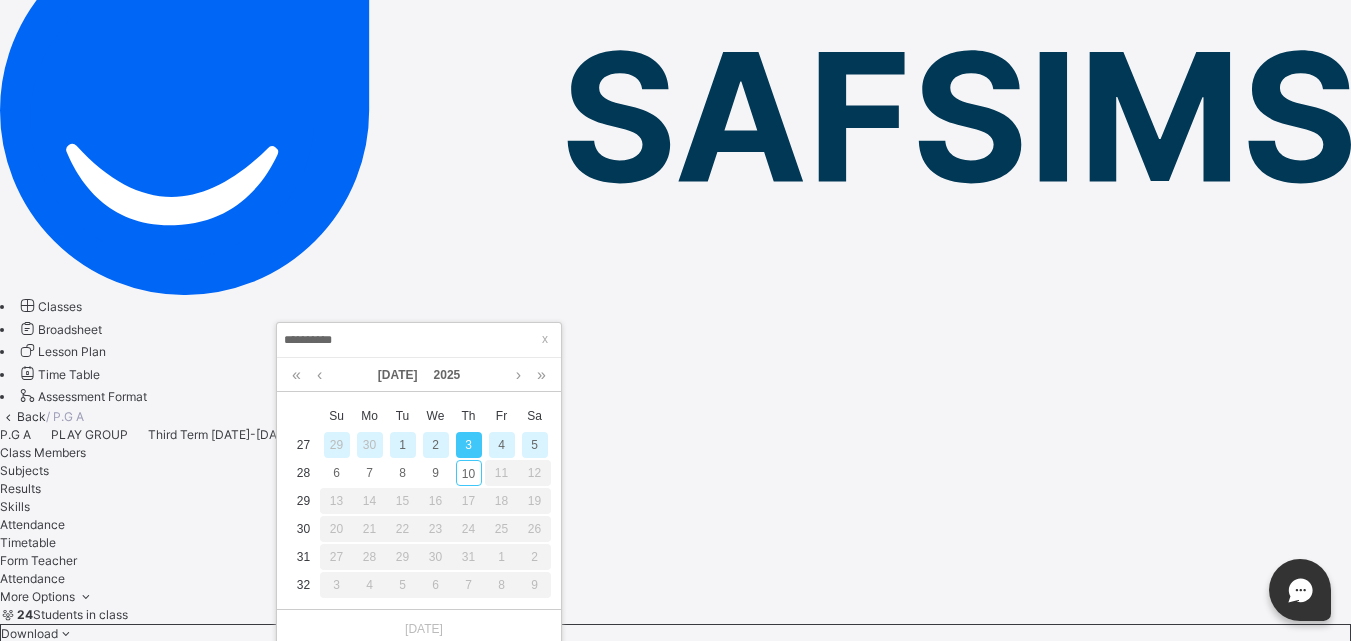 click on "2" at bounding box center (436, 445) 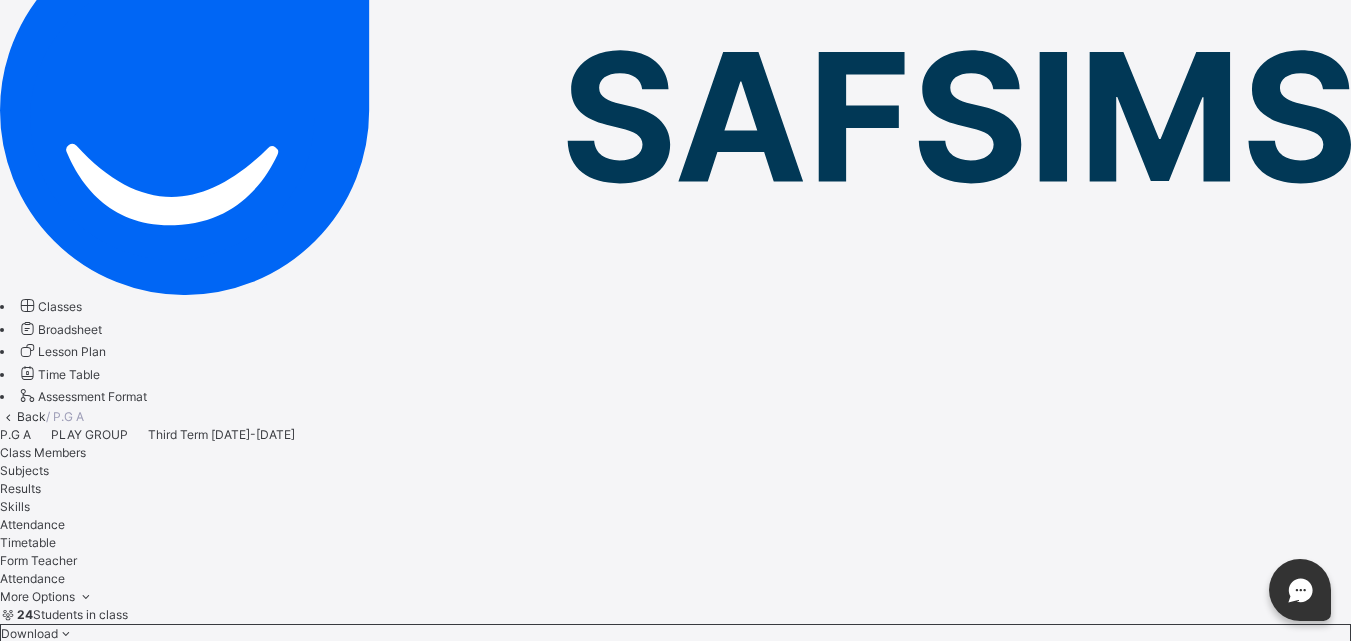 click on "Save" at bounding box center (14, 7220) 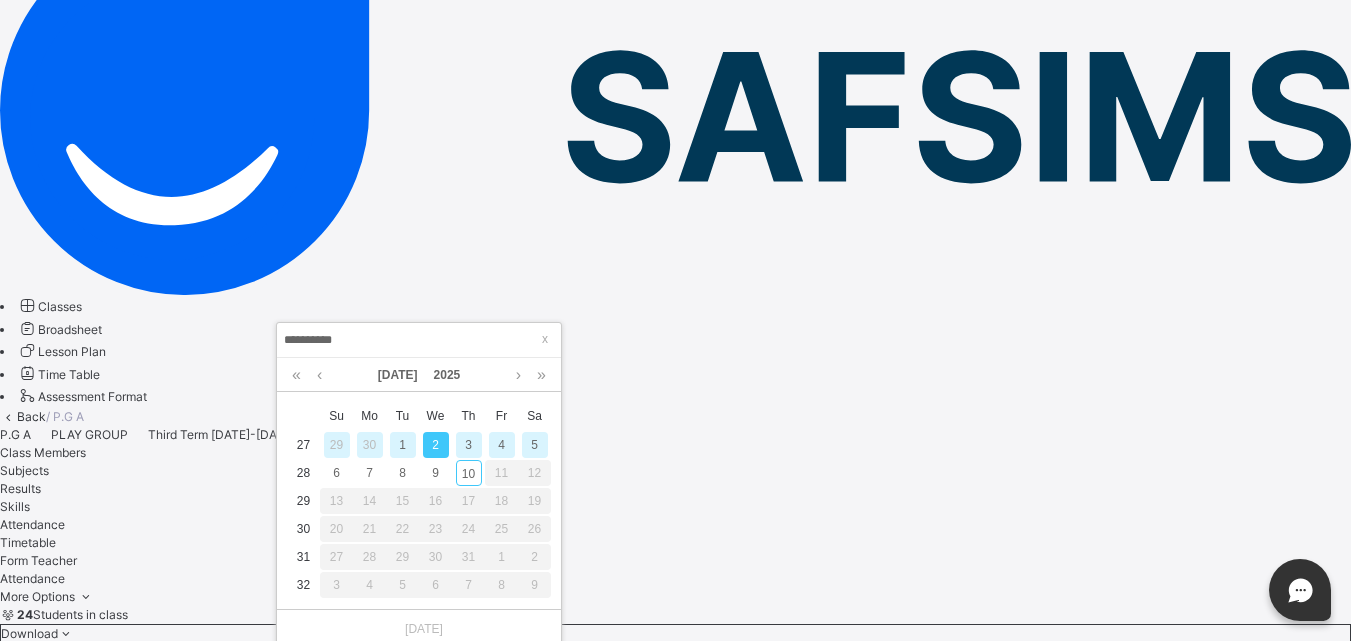 click on "**********" at bounding box center (419, 340) 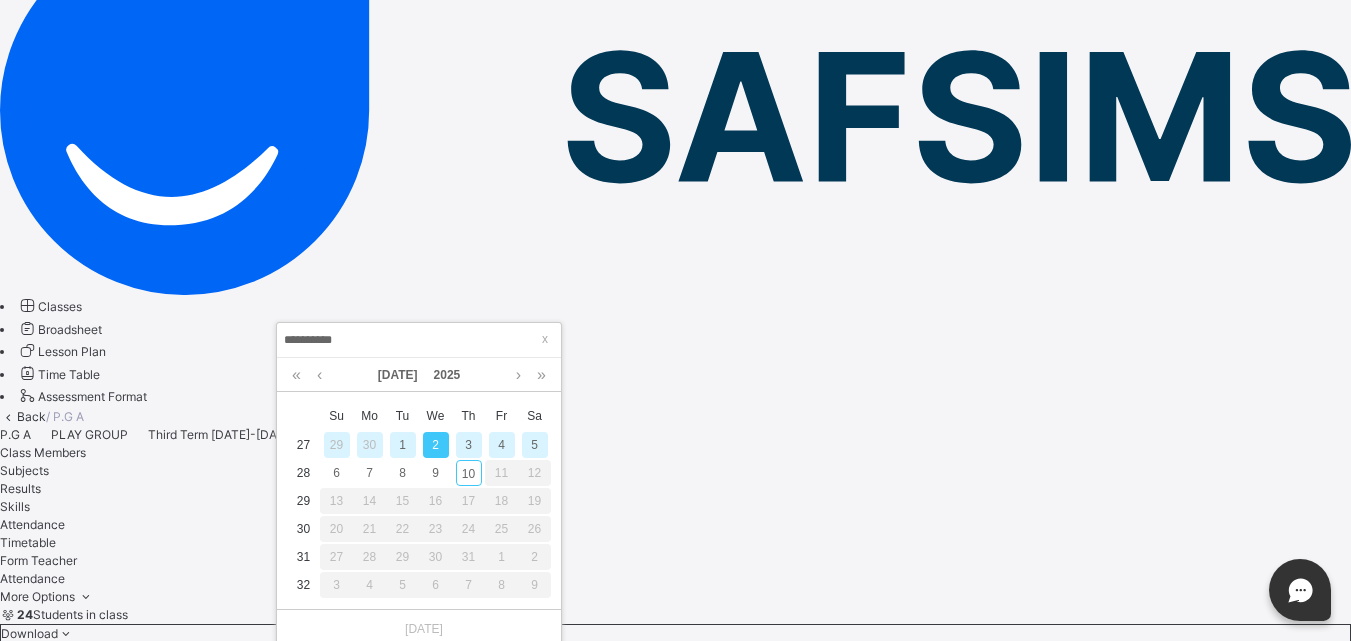 click on "1" at bounding box center [403, 445] 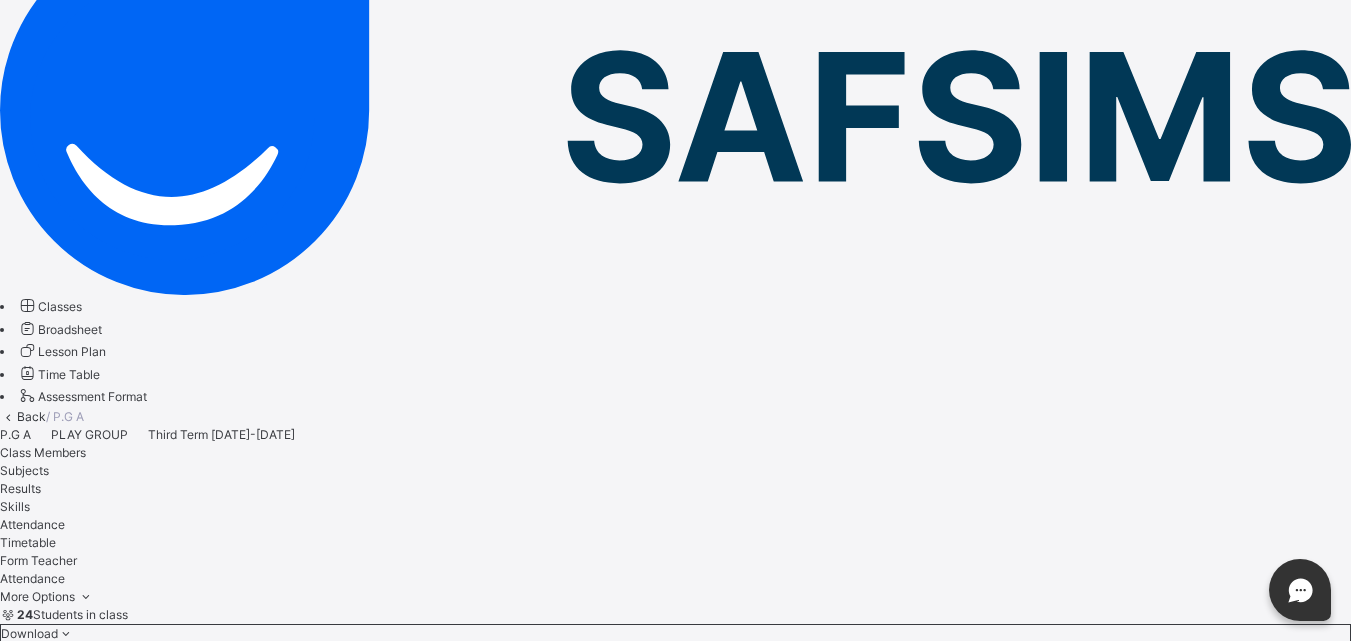 click on "Save" at bounding box center [14, 7220] 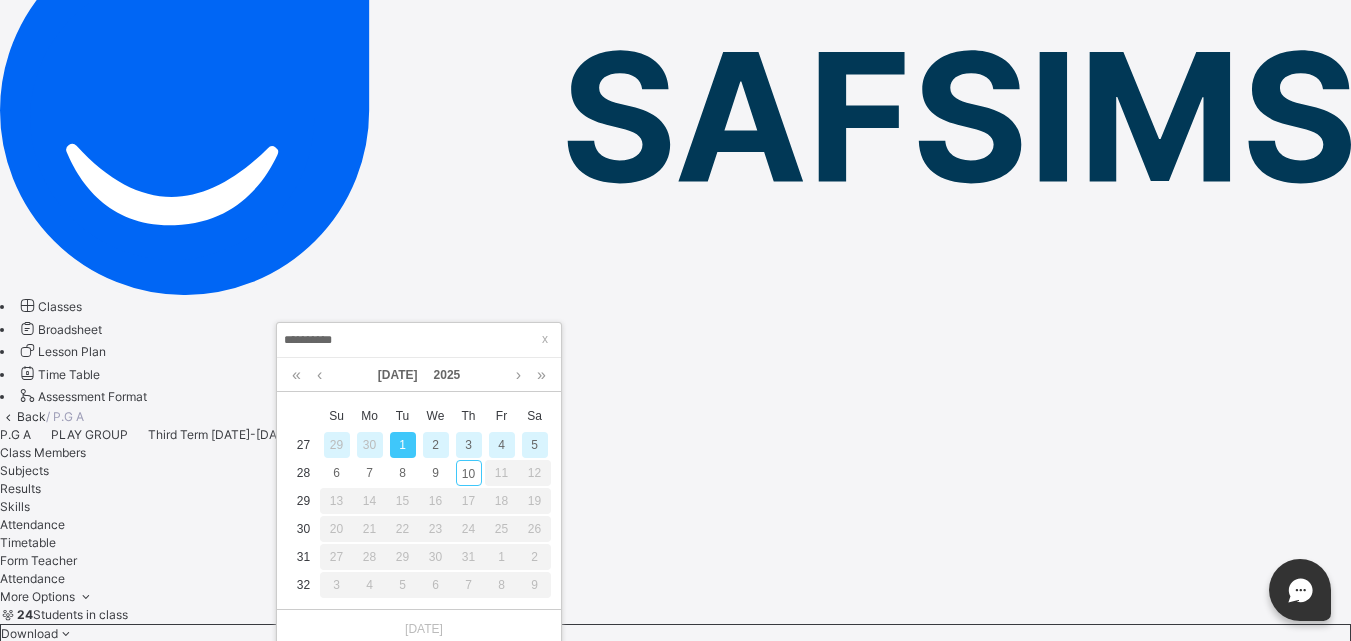 click on "30" at bounding box center (370, 445) 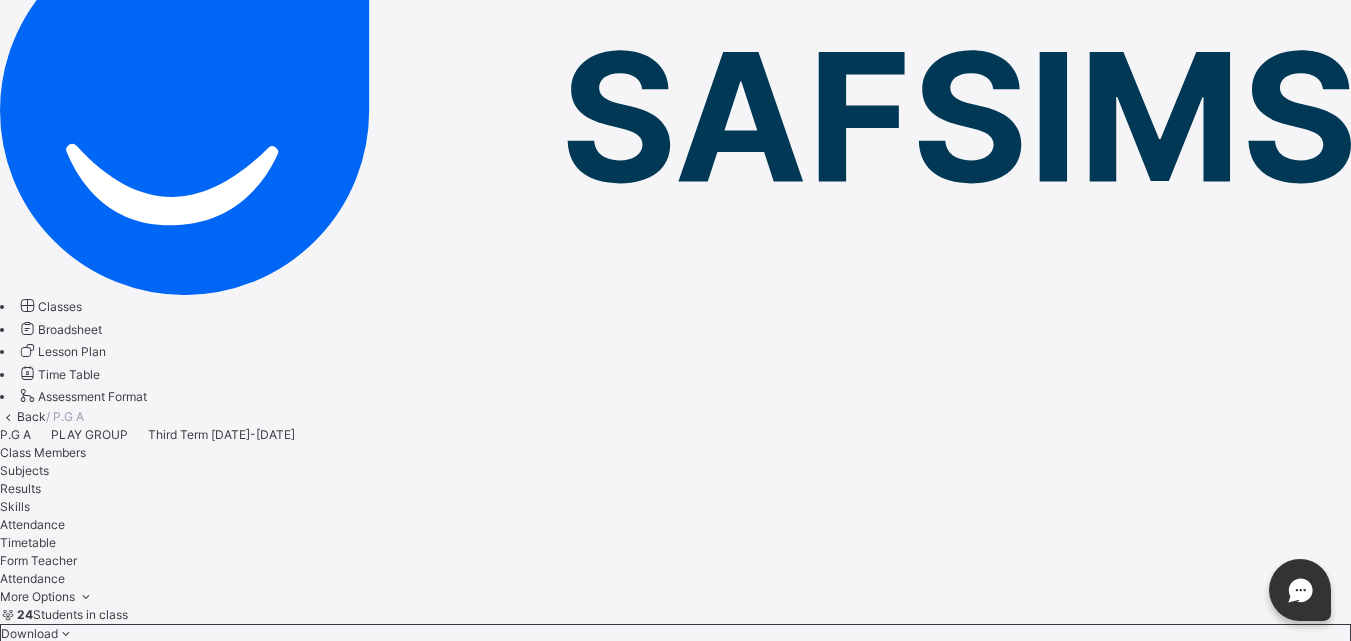scroll, scrollTop: 500, scrollLeft: 0, axis: vertical 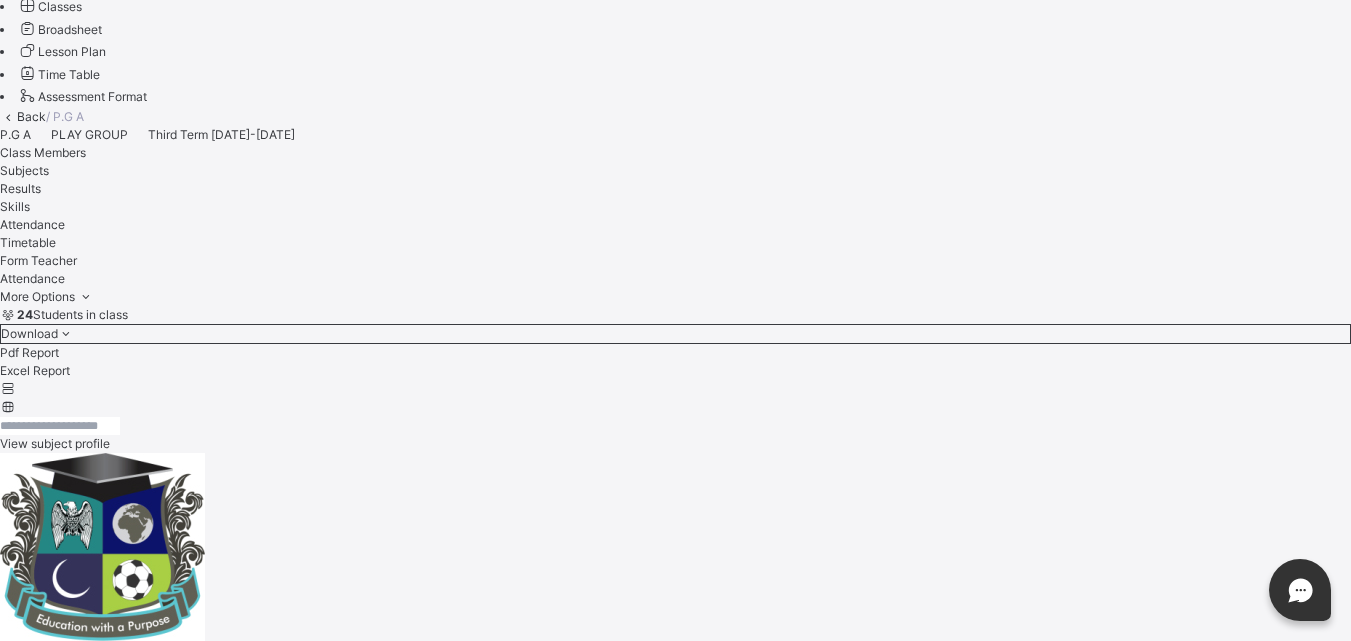 click on "Save" at bounding box center [14, 6920] 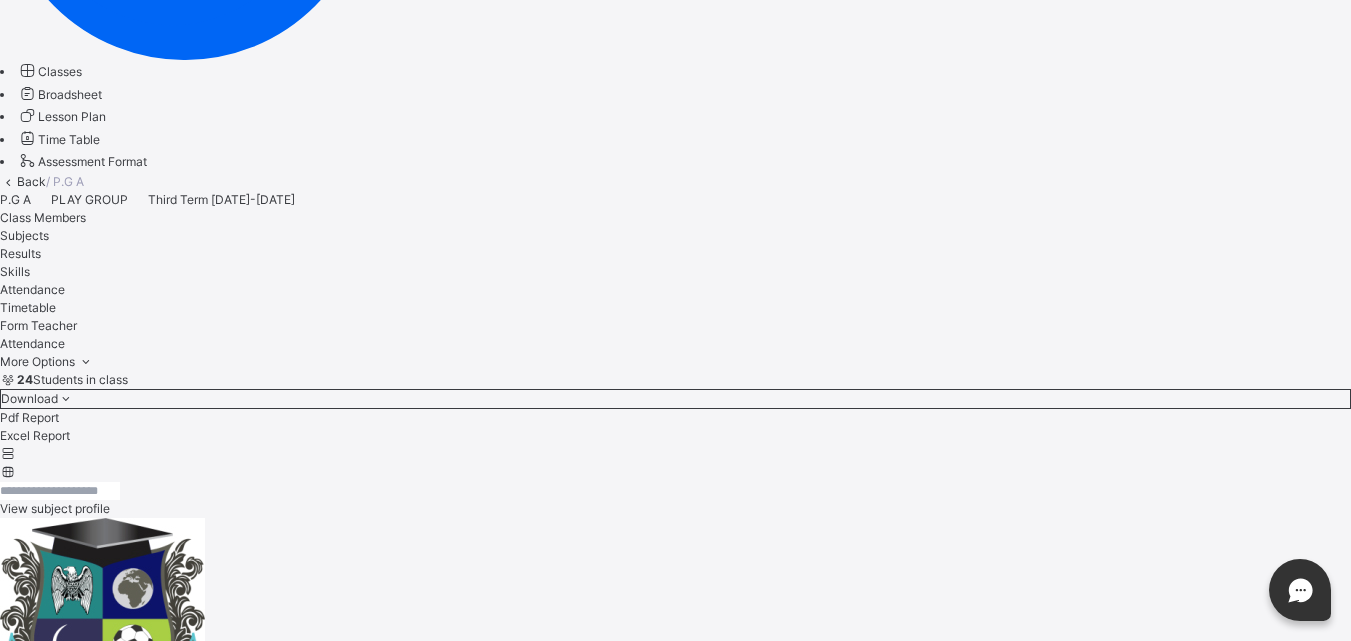 scroll, scrollTop: 400, scrollLeft: 0, axis: vertical 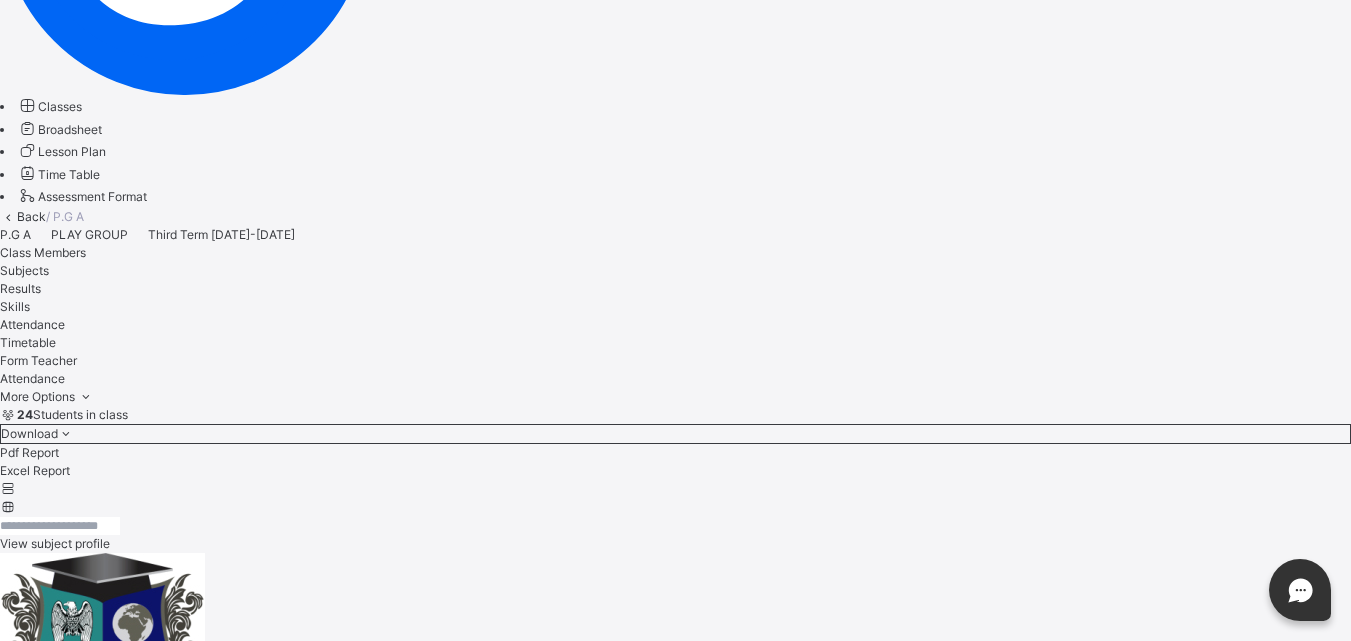 click on "**********" at bounding box center (60, 6945) 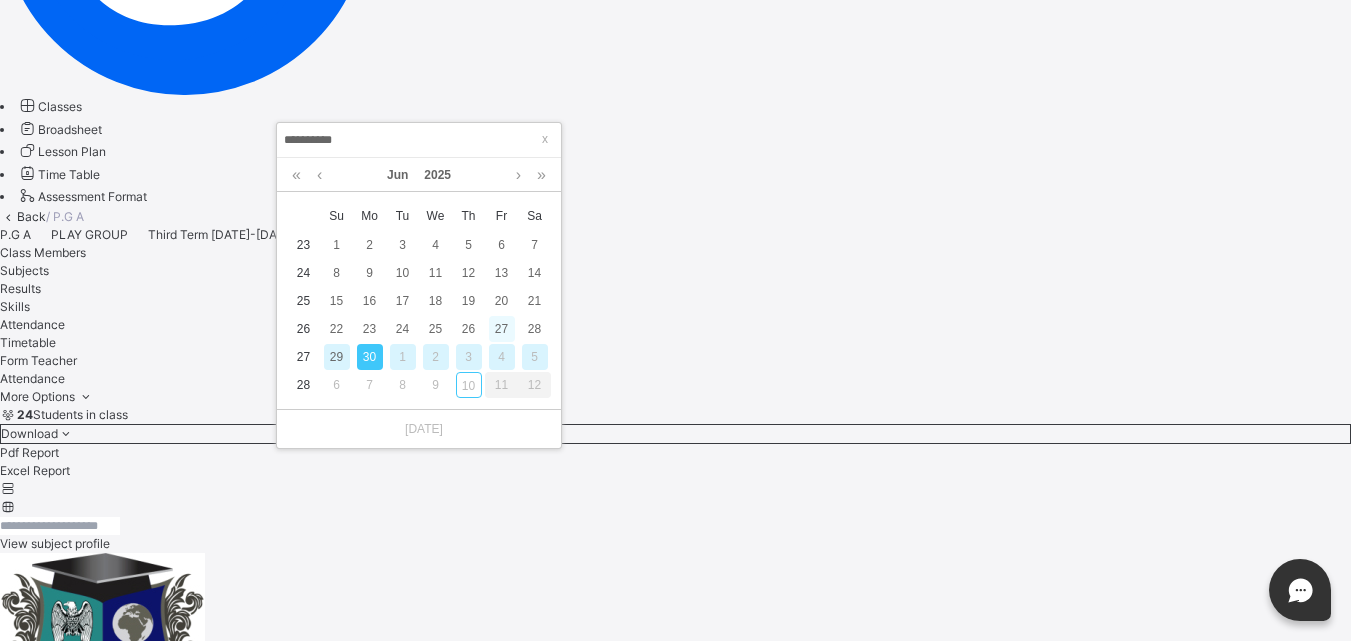 click on "27" at bounding box center [502, 329] 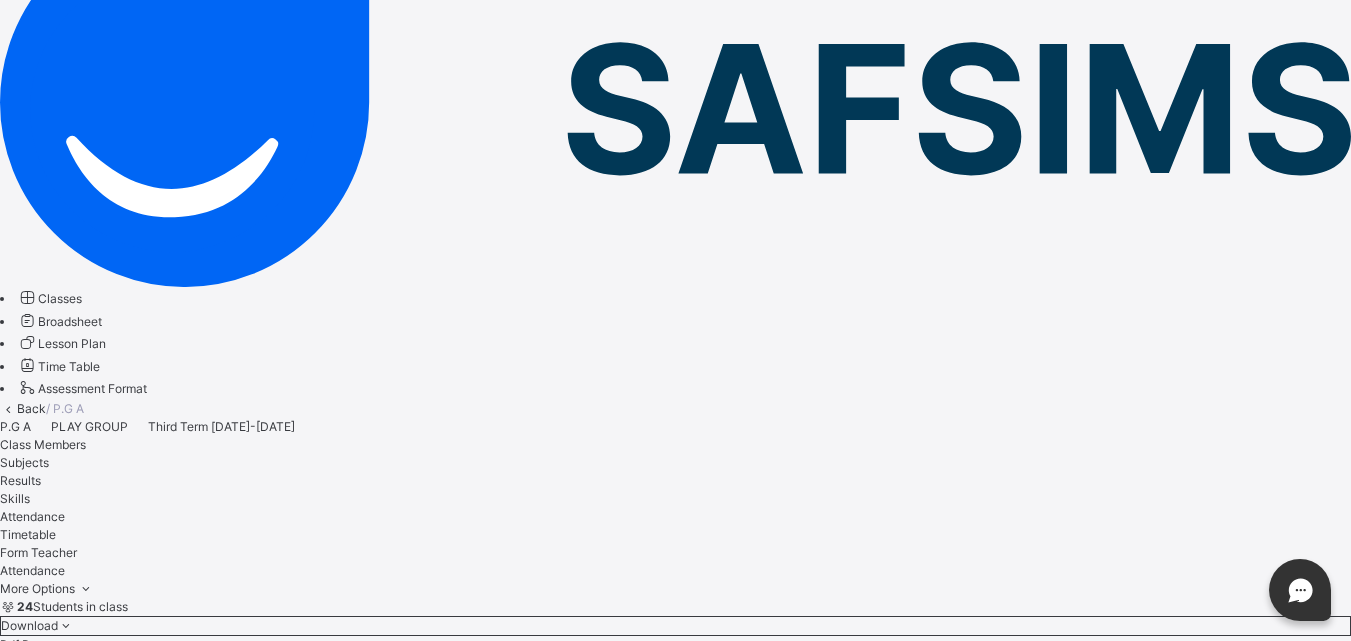 scroll, scrollTop: 400, scrollLeft: 0, axis: vertical 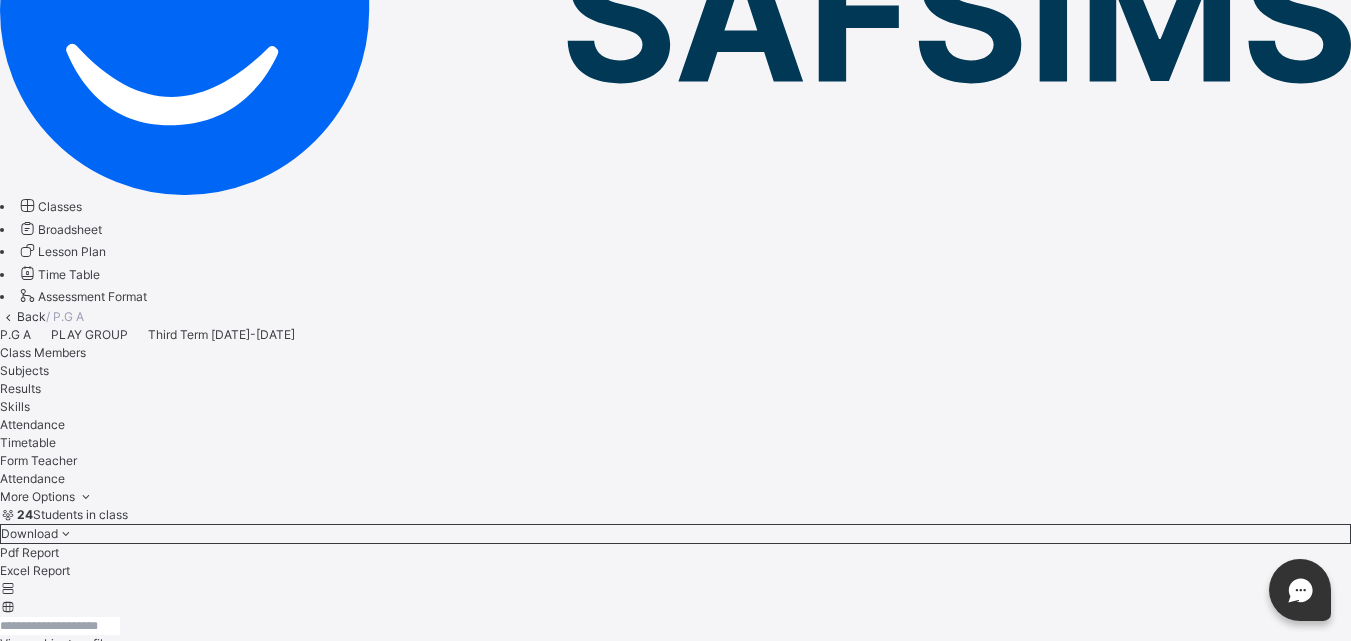 click on "Save" at bounding box center [14, 7120] 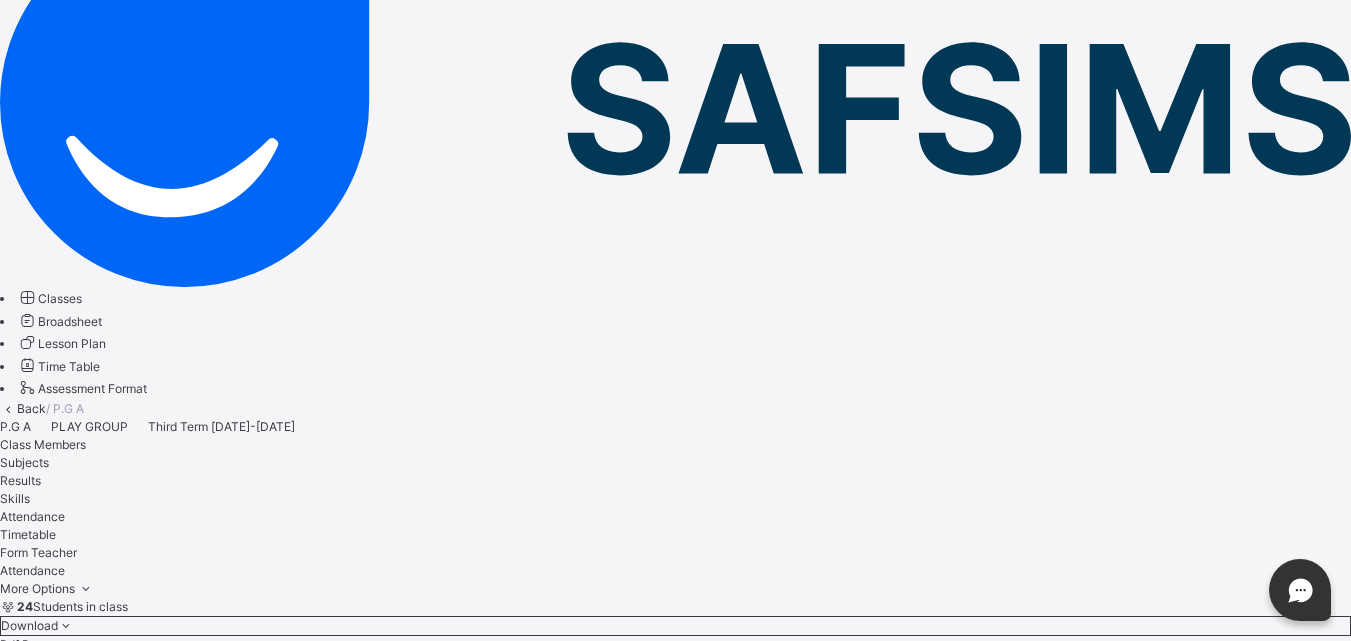 scroll, scrollTop: 300, scrollLeft: 0, axis: vertical 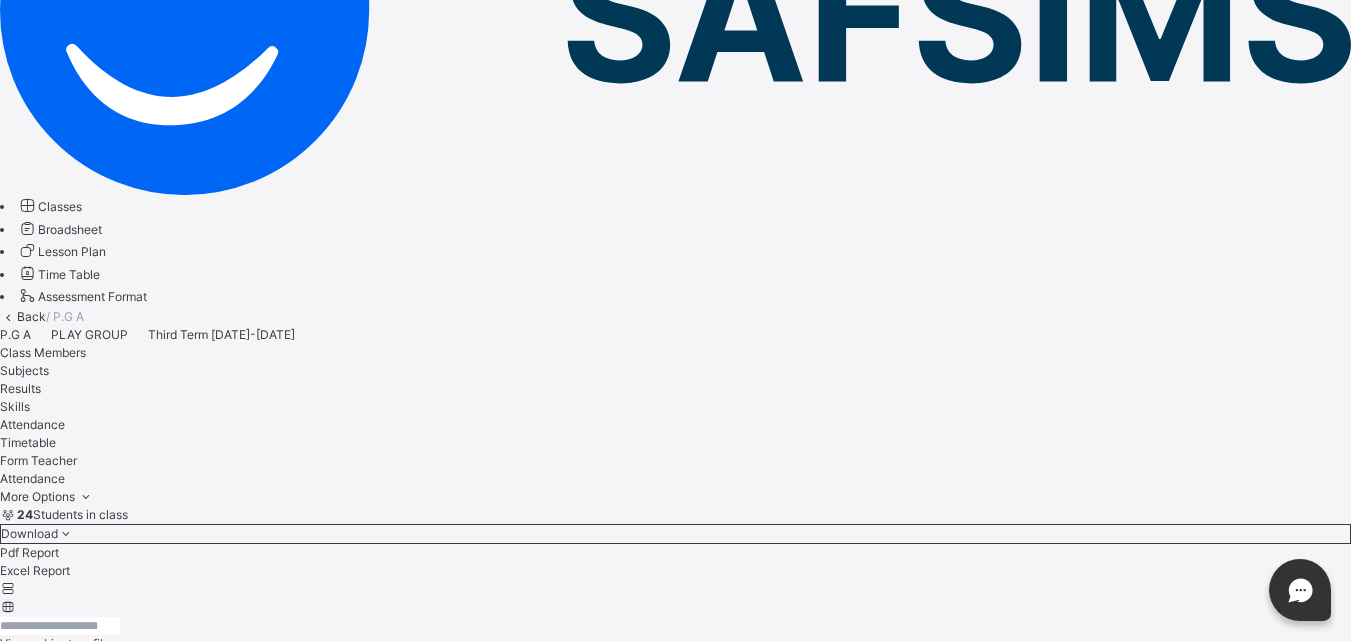 click on "**********" at bounding box center (60, 7045) 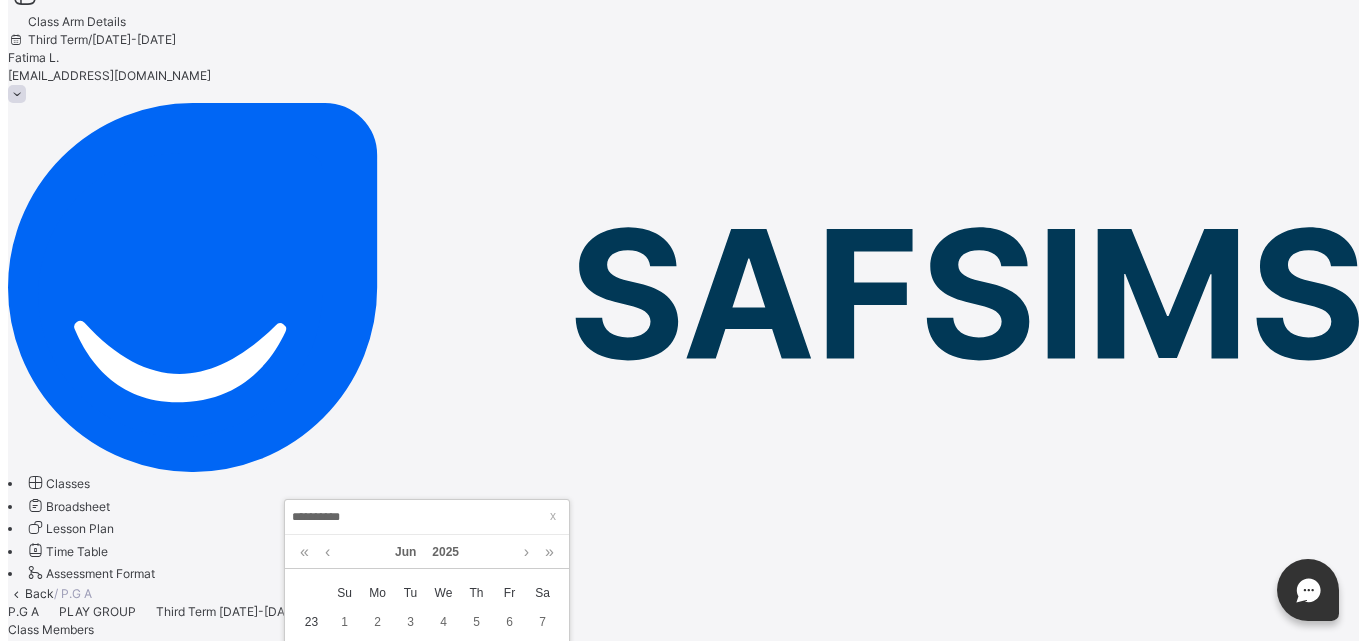 scroll, scrollTop: 0, scrollLeft: 0, axis: both 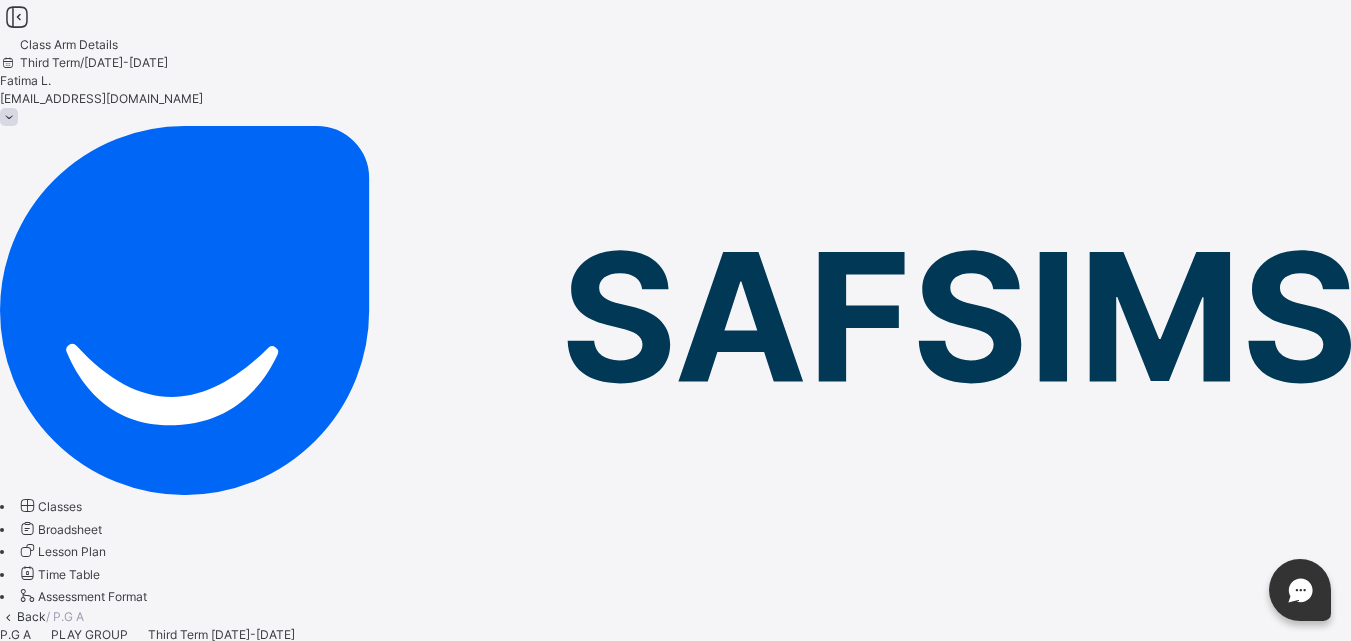 click at bounding box center (675, 72) 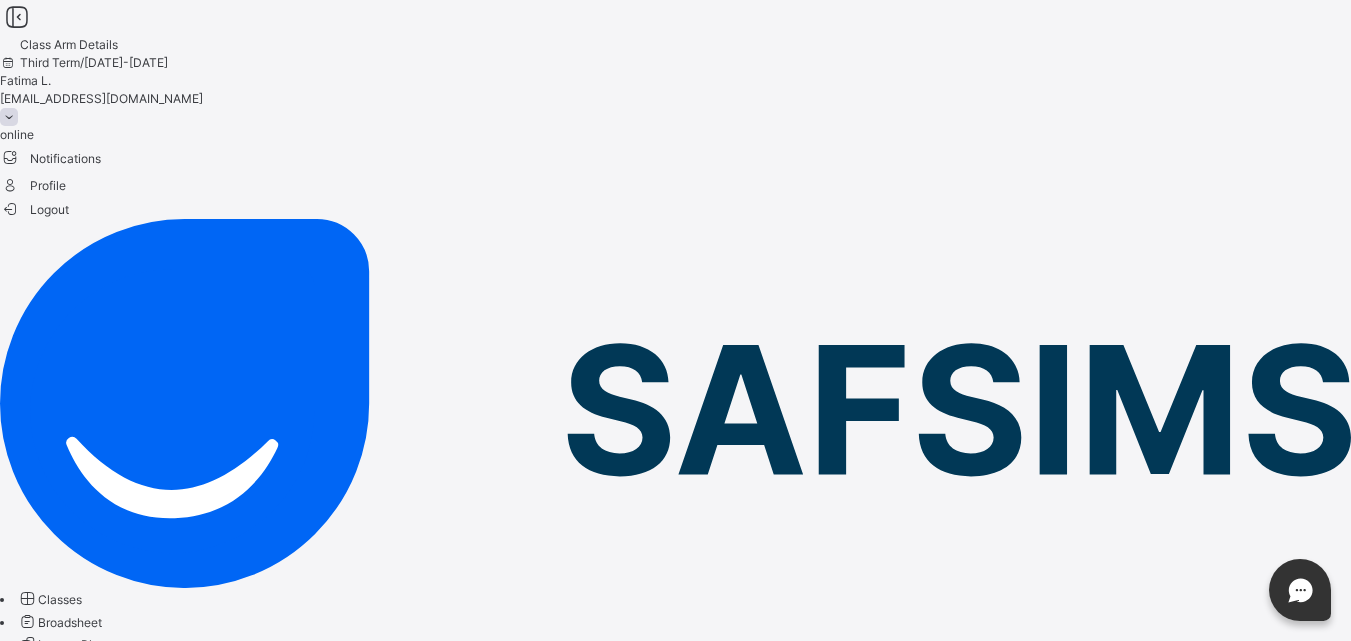 click on "Logout" at bounding box center (34, 209) 